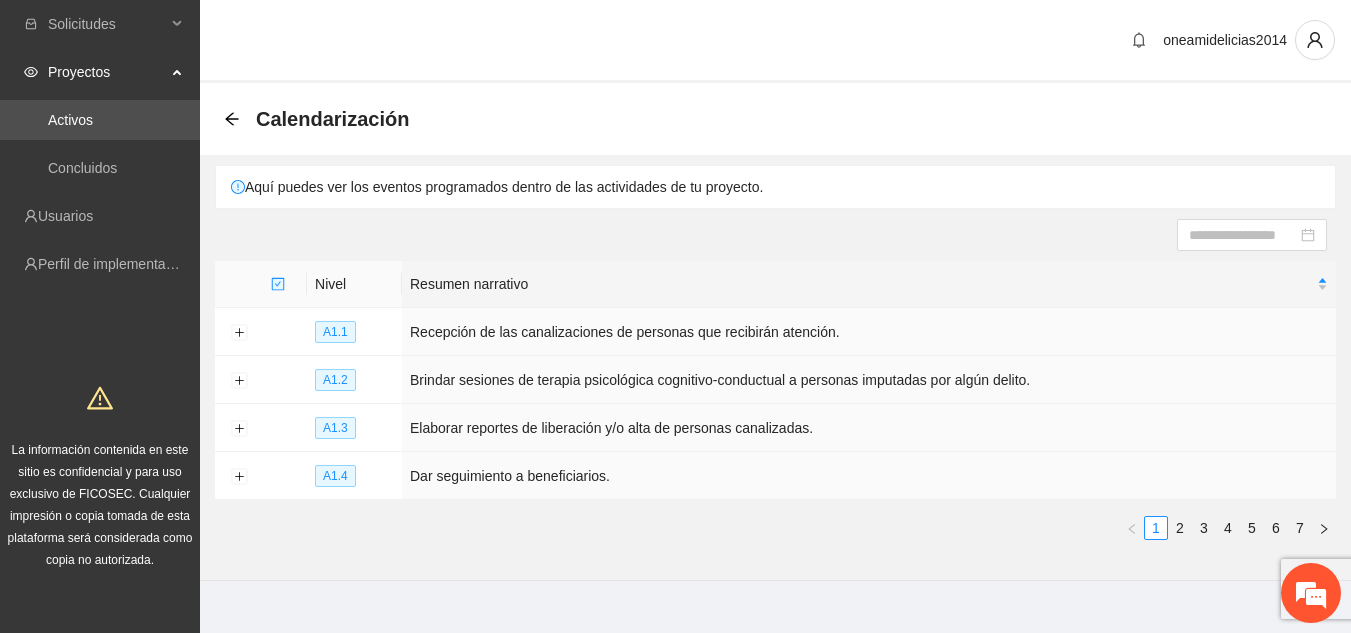 scroll, scrollTop: 0, scrollLeft: 0, axis: both 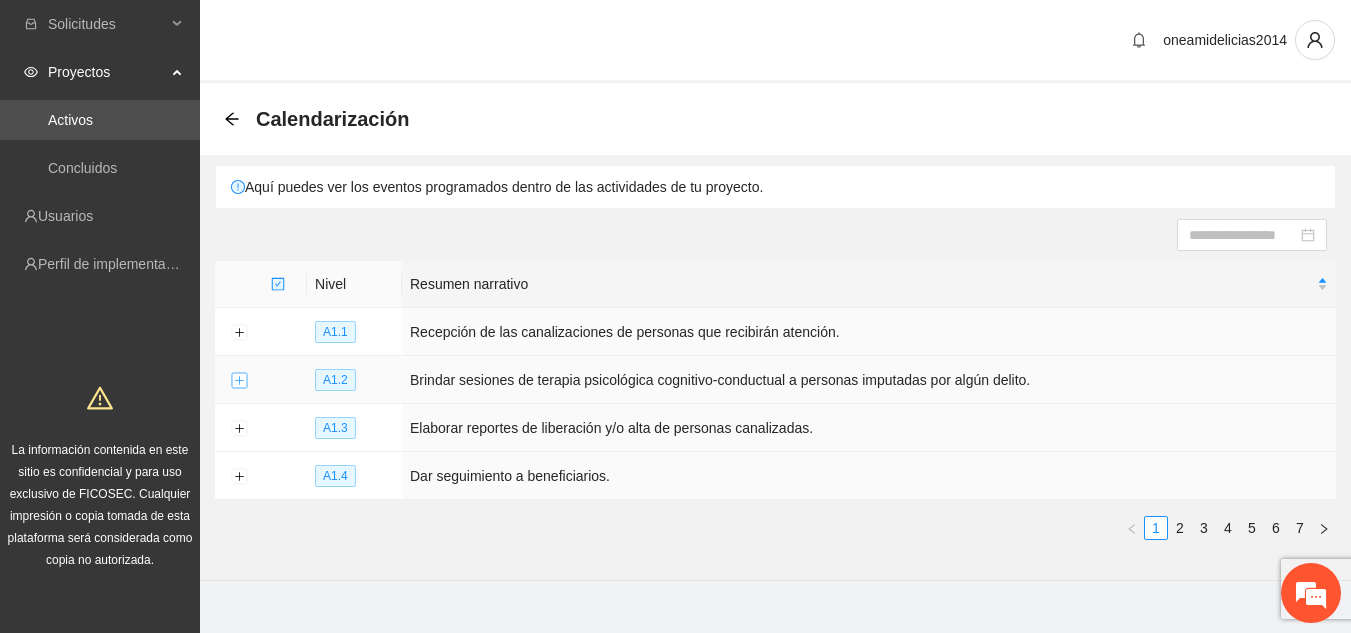 click at bounding box center (239, 381) 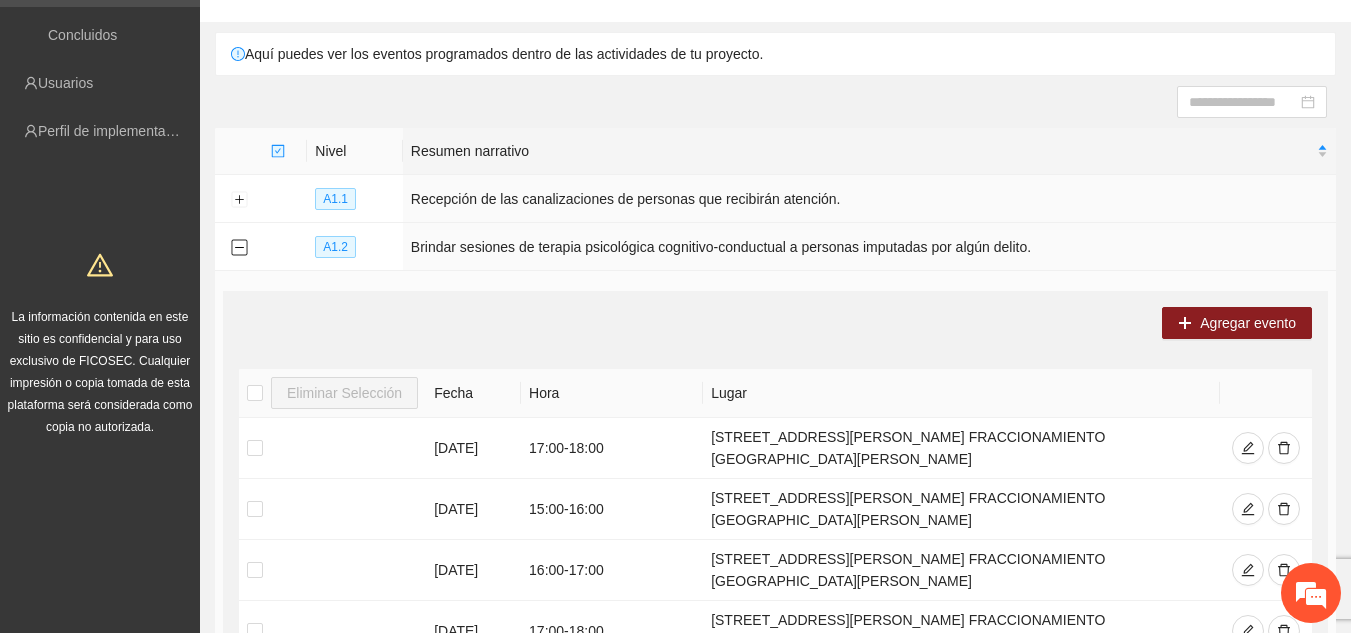 scroll, scrollTop: 173, scrollLeft: 0, axis: vertical 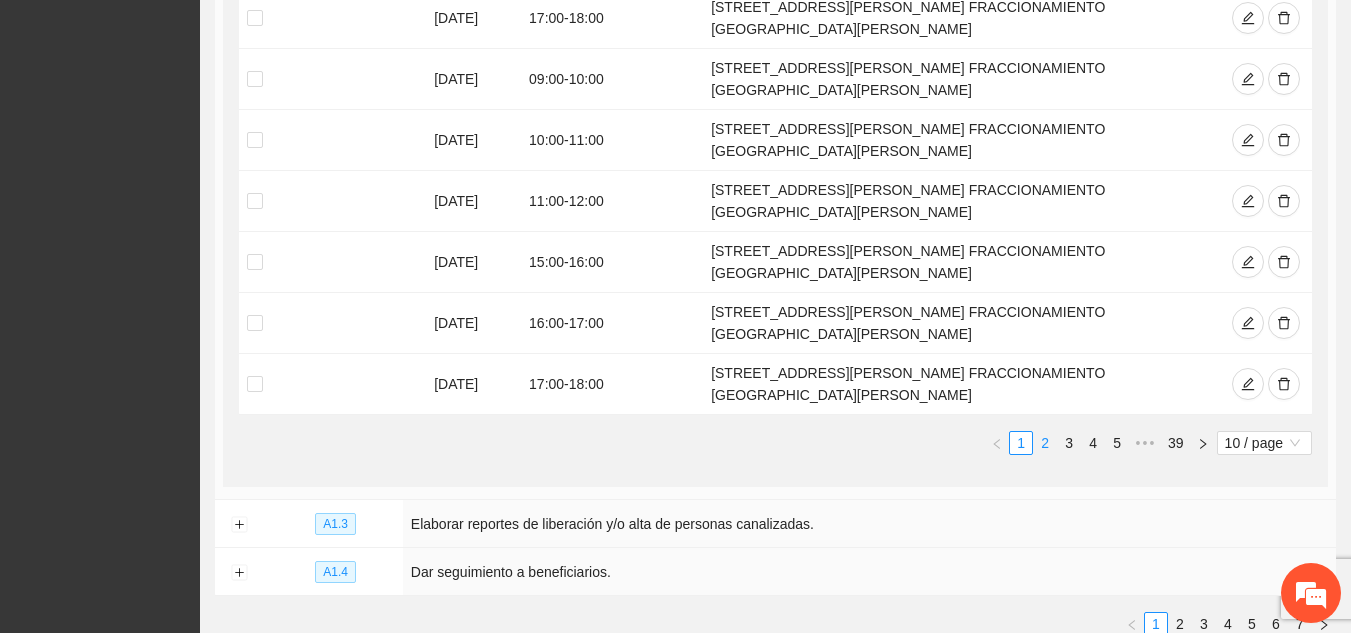 click on "2" at bounding box center [1045, 443] 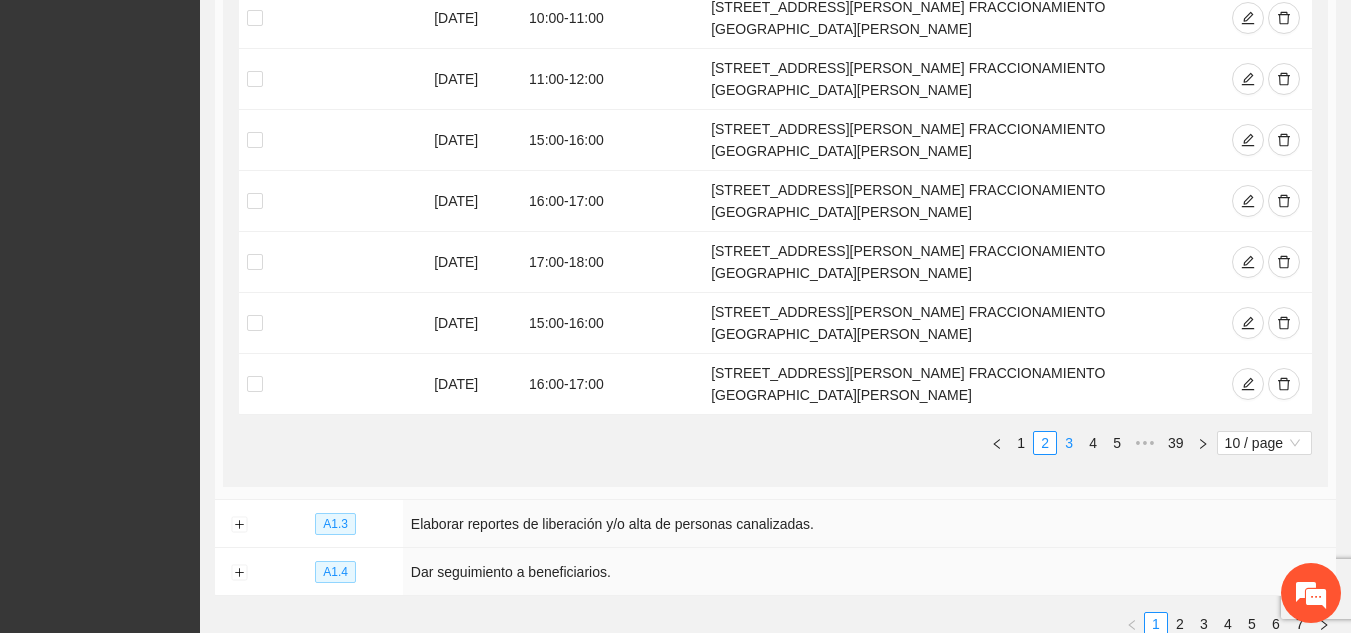 click on "3" at bounding box center (1069, 443) 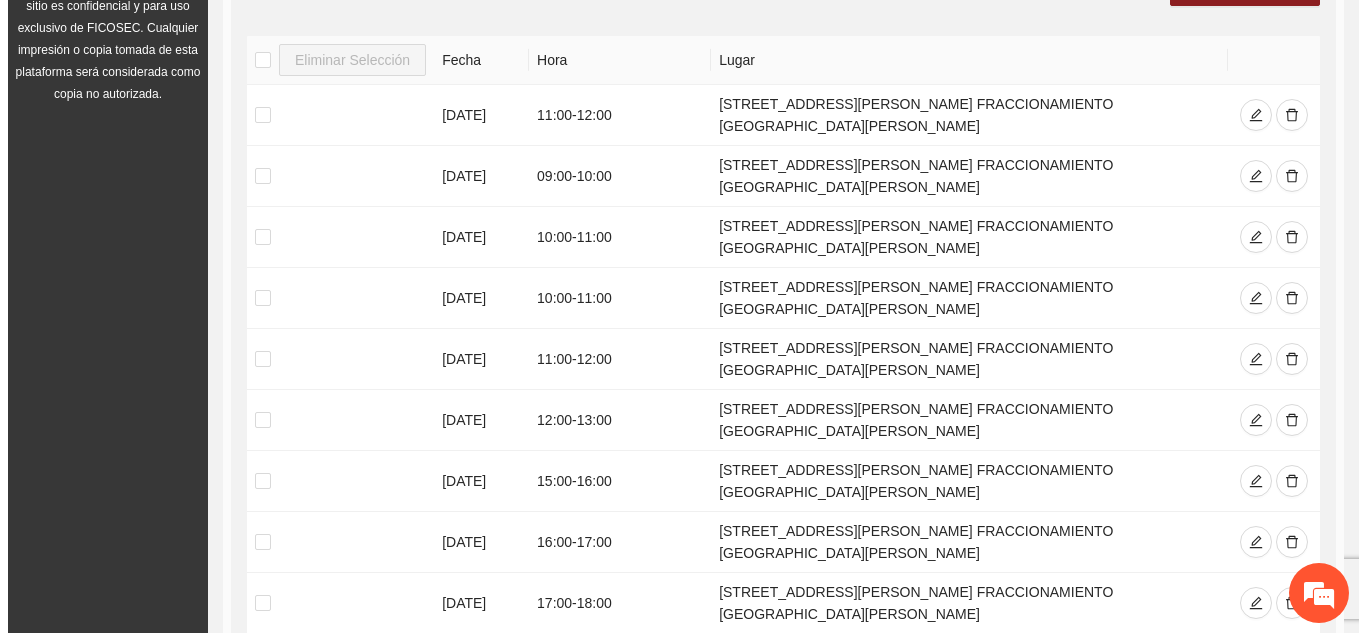 scroll, scrollTop: 426, scrollLeft: 0, axis: vertical 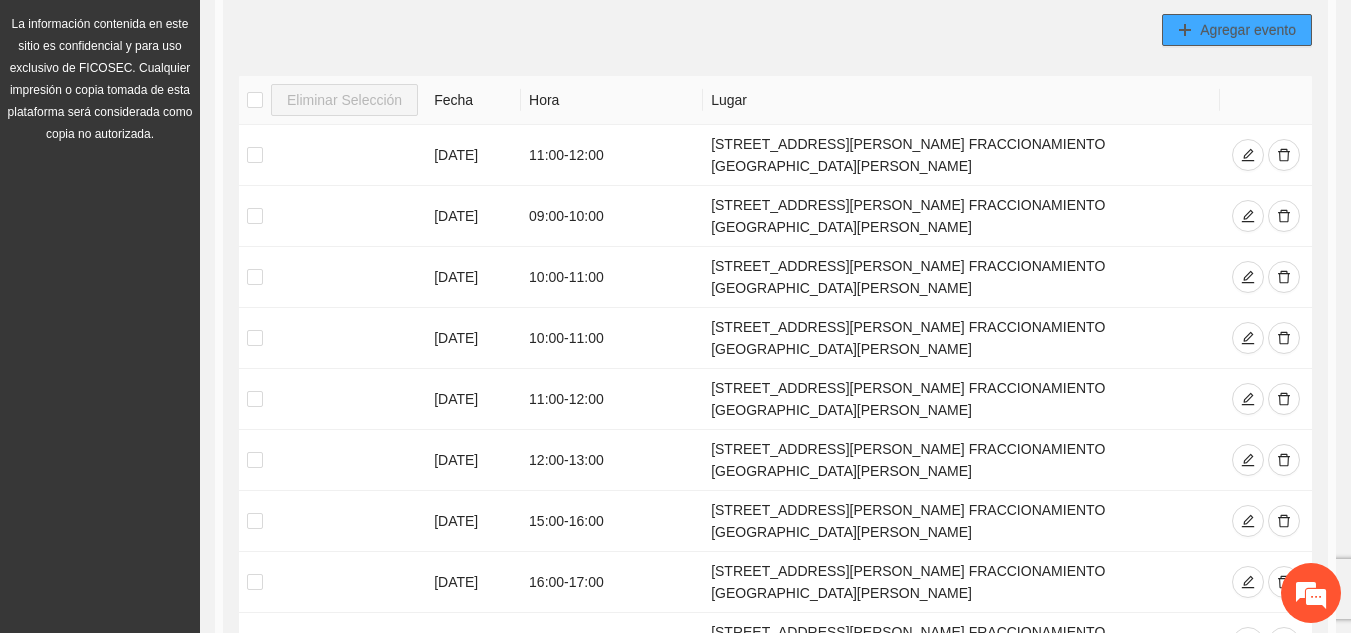click 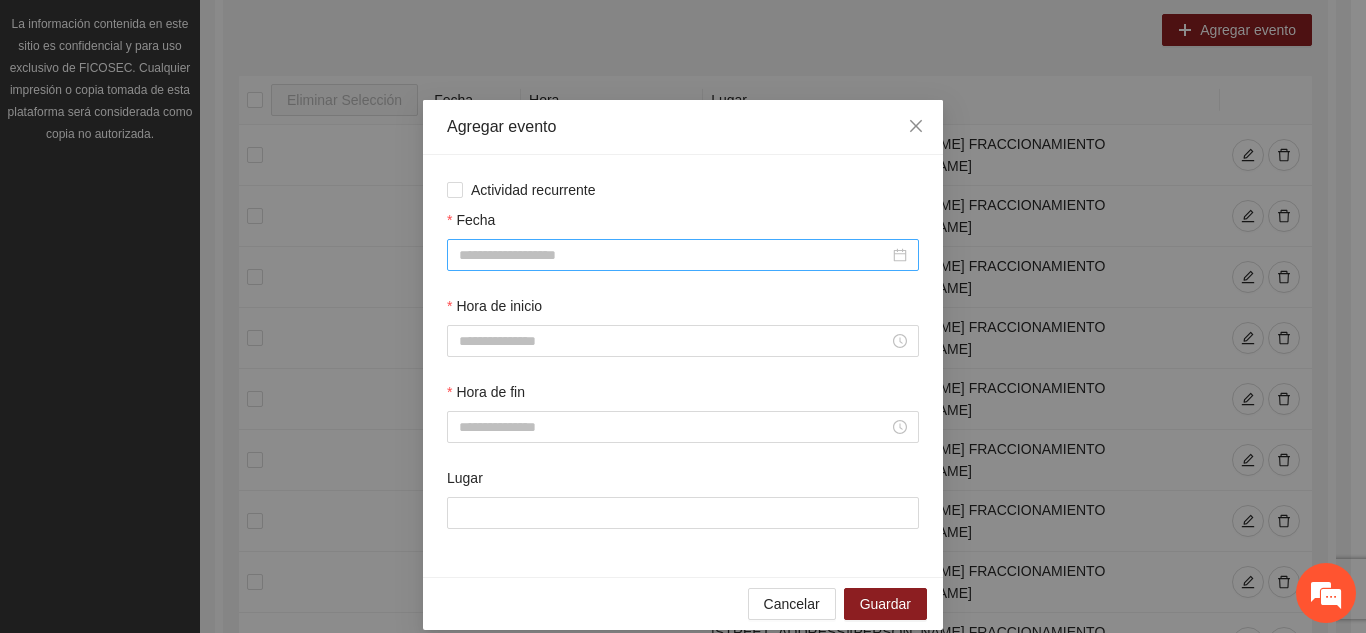 click on "Fecha" at bounding box center [674, 255] 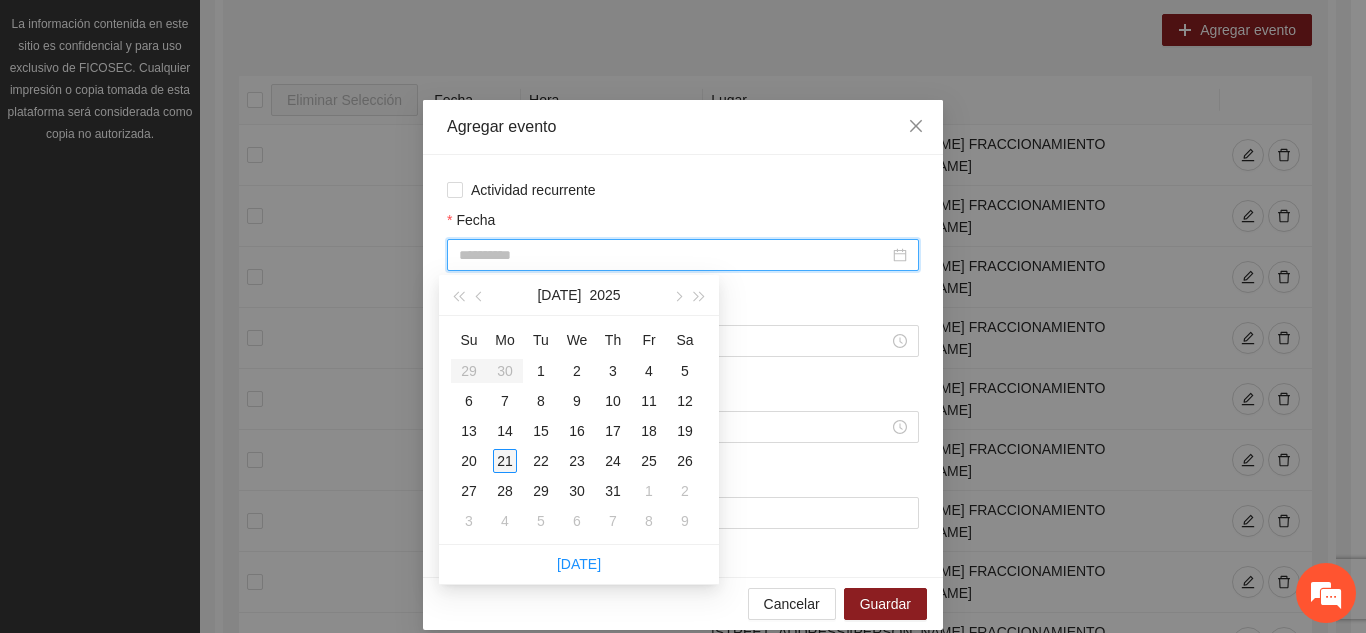 type on "**********" 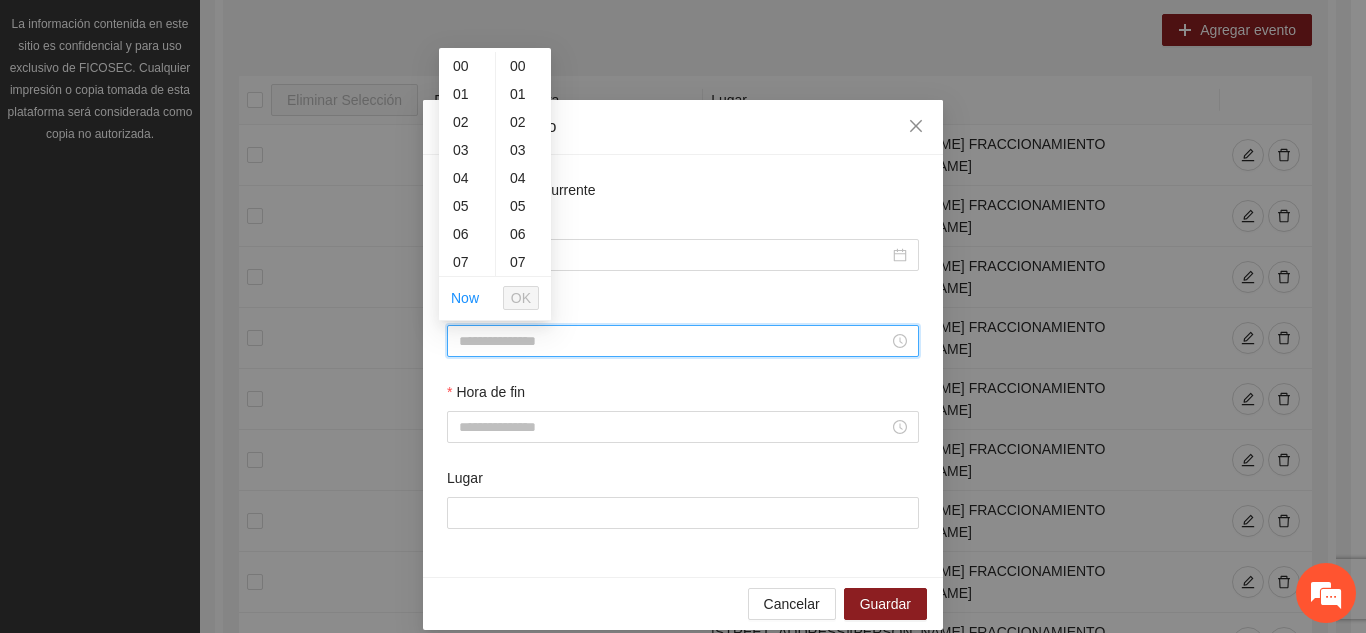 click on "Hora de inicio" at bounding box center [674, 341] 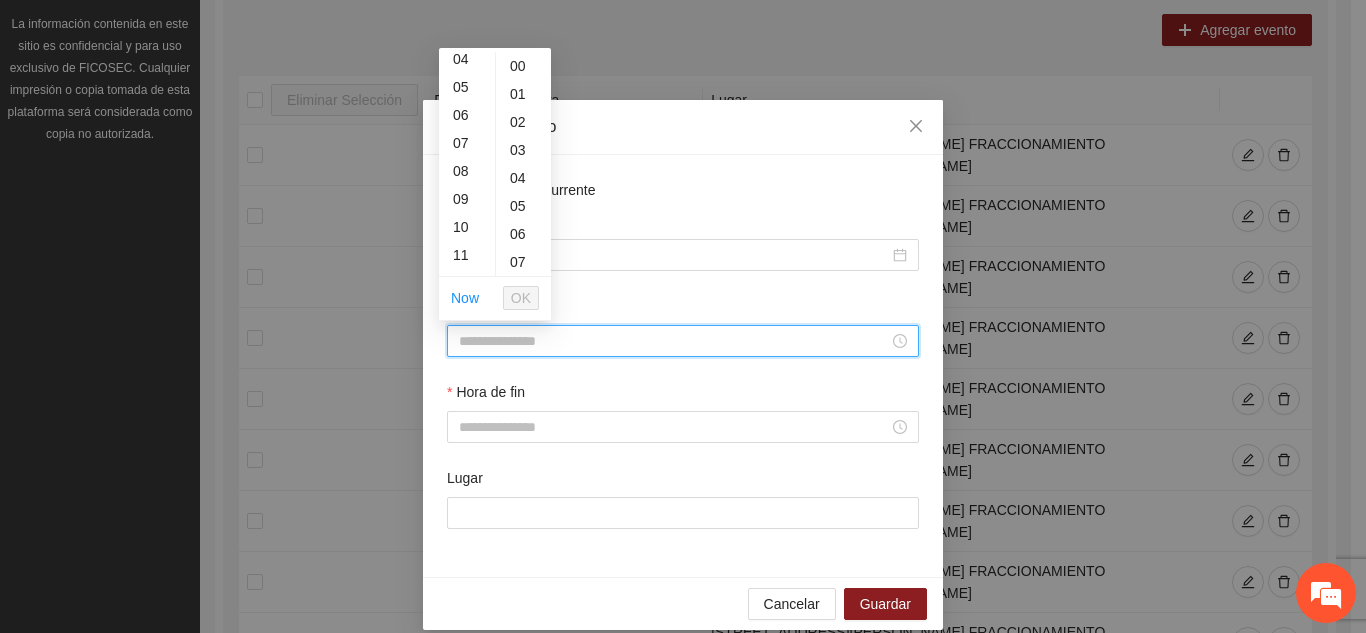 scroll, scrollTop: 120, scrollLeft: 0, axis: vertical 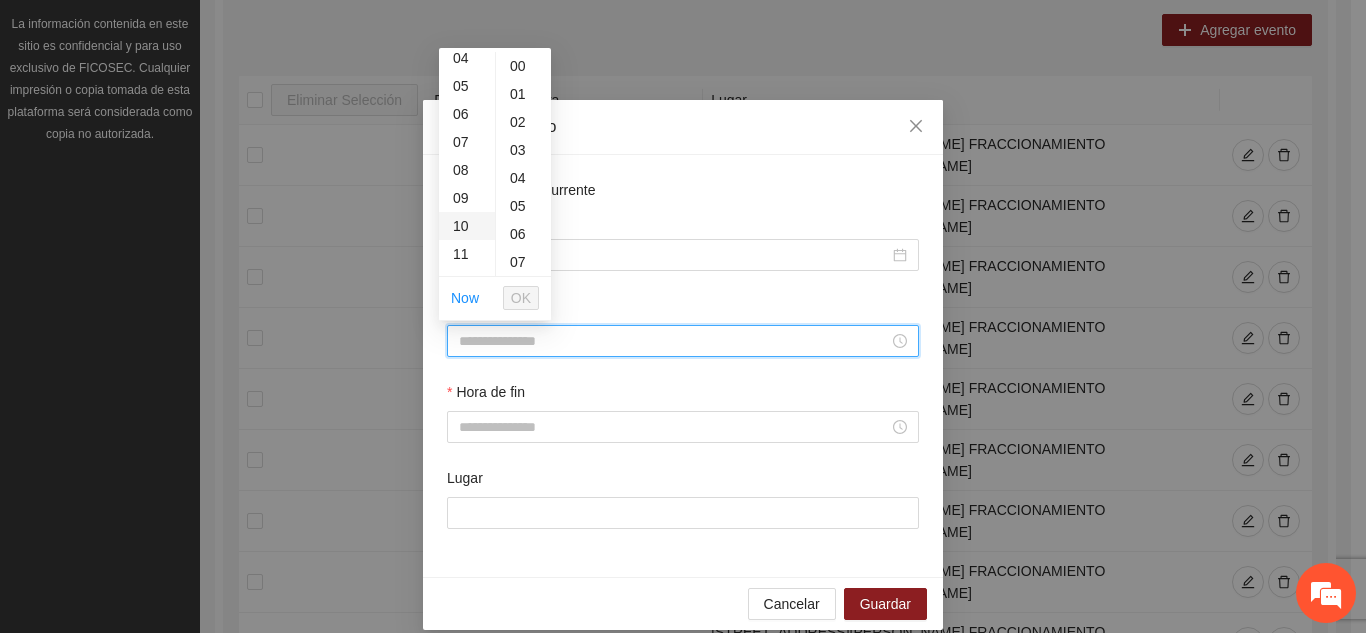 click on "10" at bounding box center (467, 226) 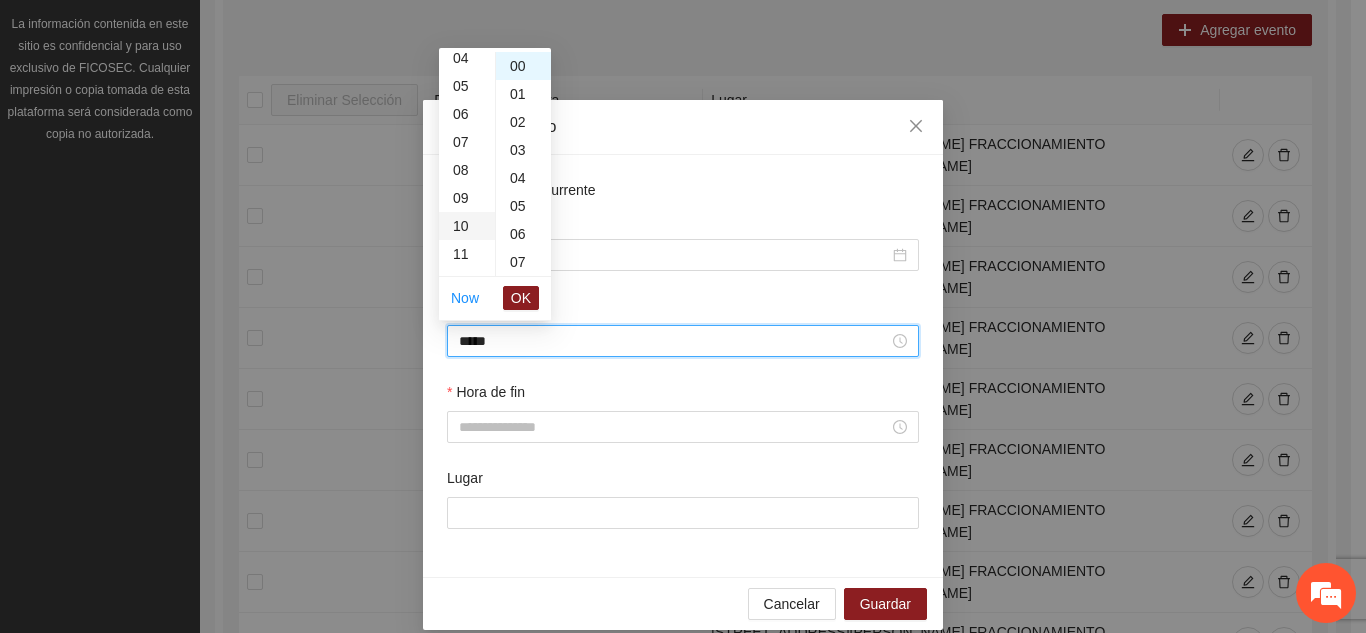 scroll, scrollTop: 280, scrollLeft: 0, axis: vertical 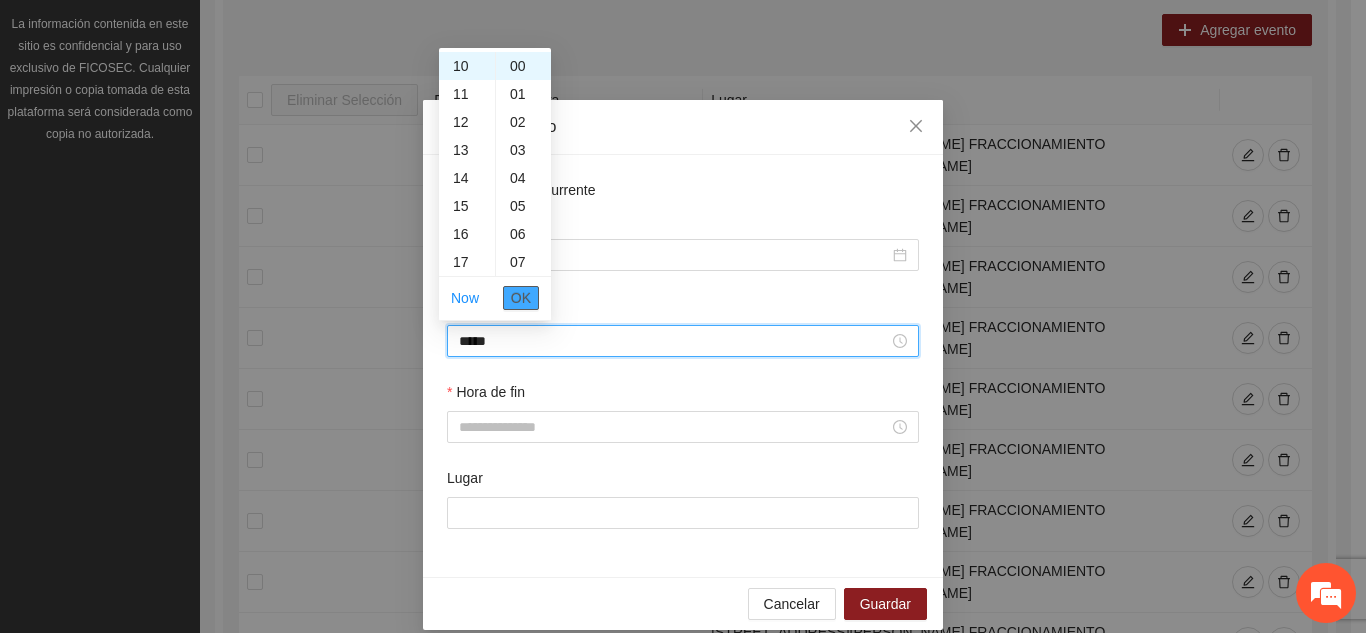 click on "OK" at bounding box center [521, 298] 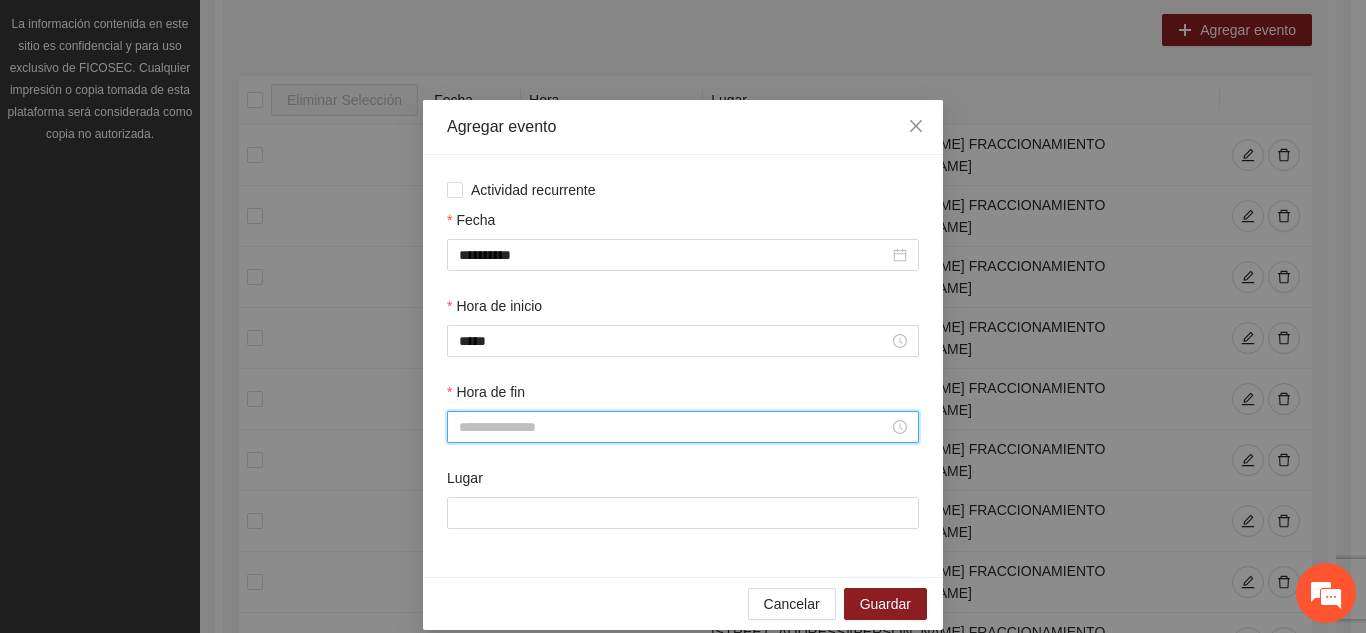 click on "Hora de fin" at bounding box center [674, 427] 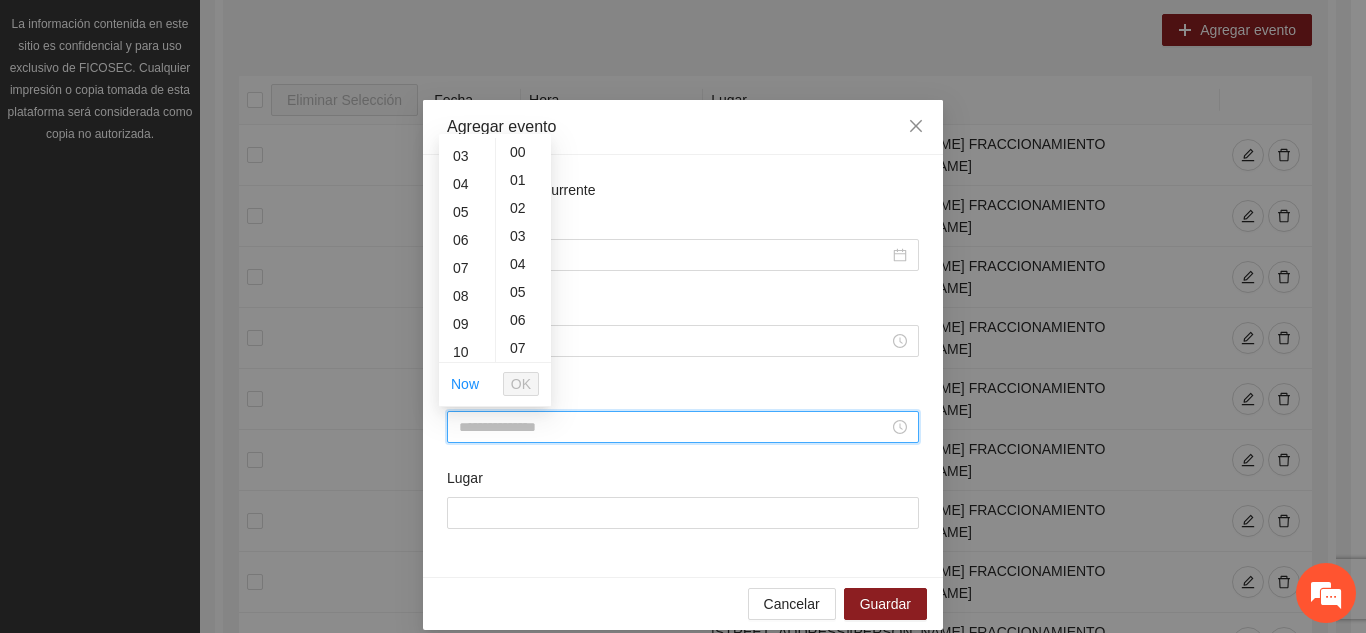 scroll, scrollTop: 120, scrollLeft: 0, axis: vertical 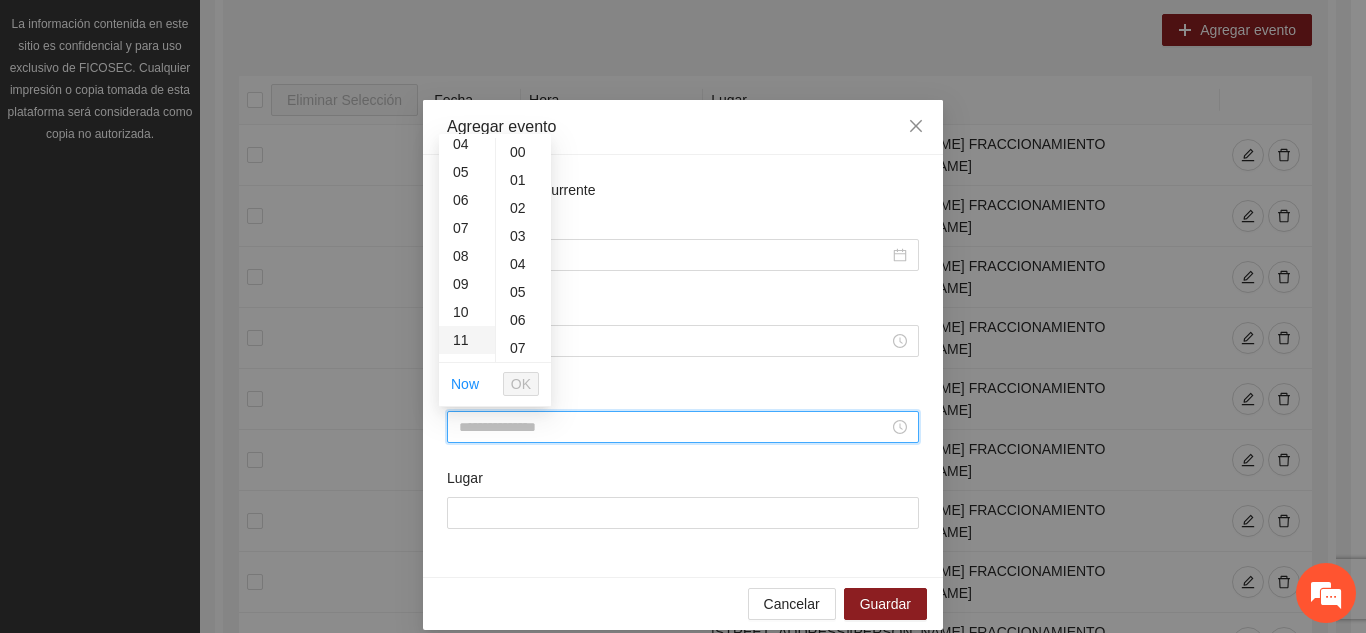 click on "11" at bounding box center [467, 340] 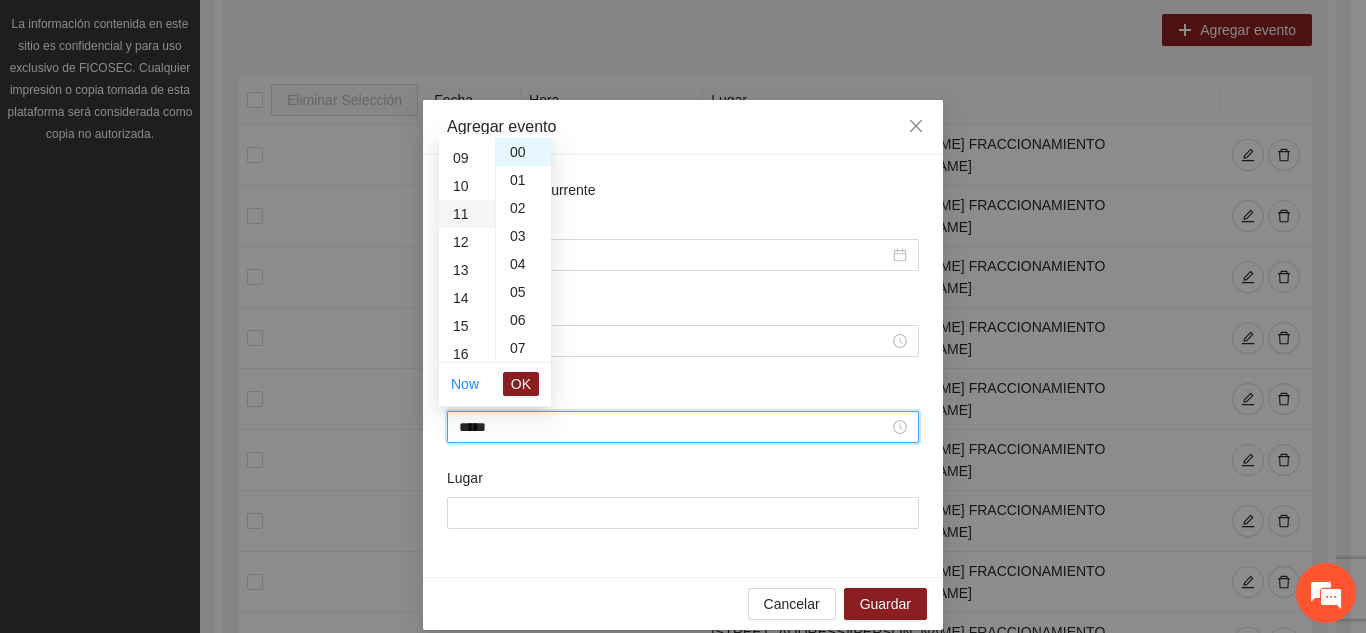 scroll, scrollTop: 308, scrollLeft: 0, axis: vertical 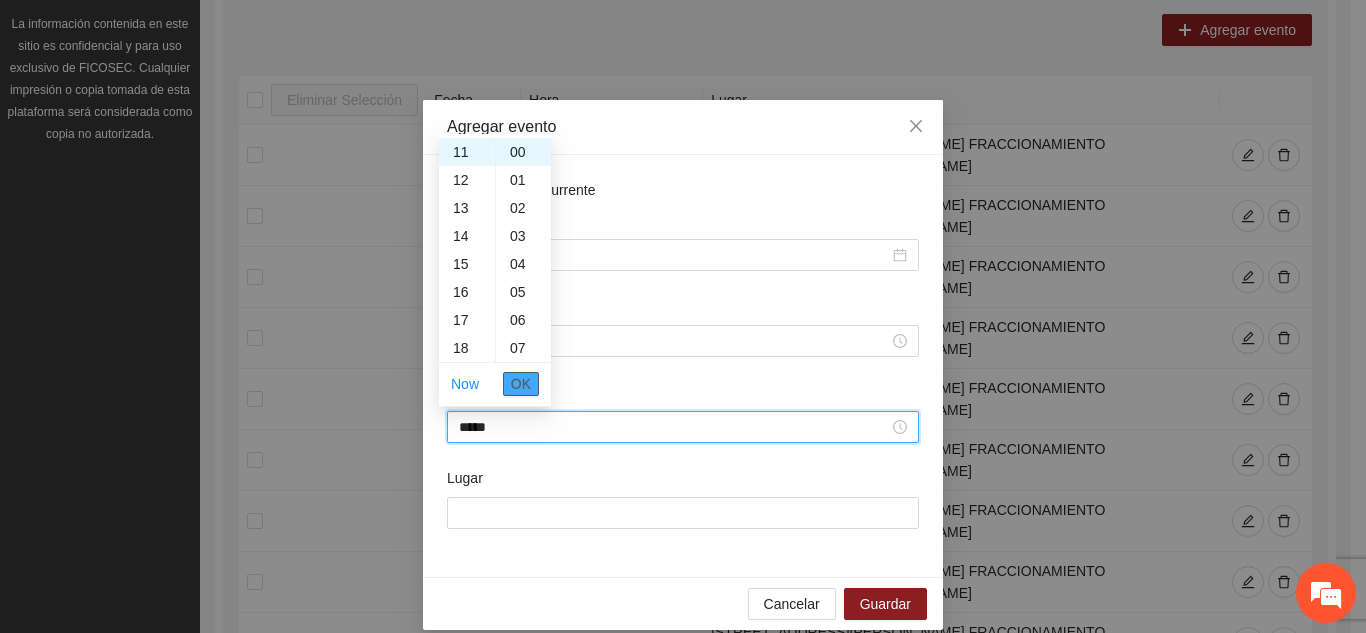 click on "OK" at bounding box center [521, 384] 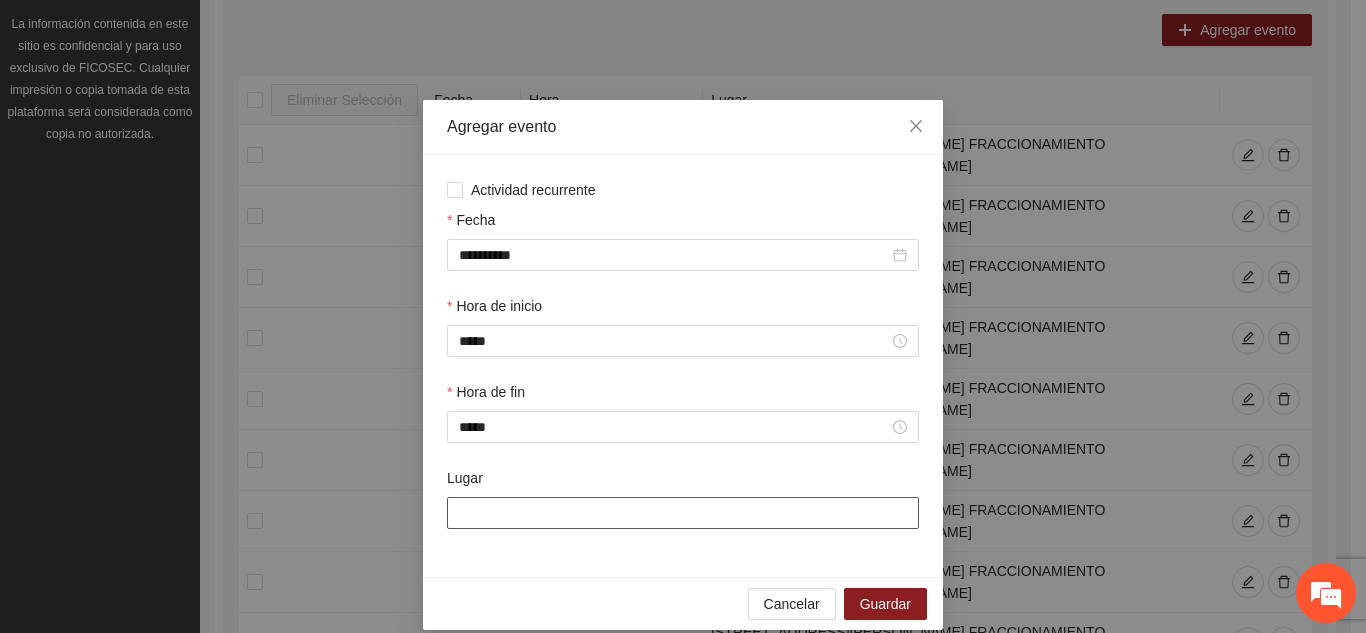 click on "Lugar" at bounding box center [683, 513] 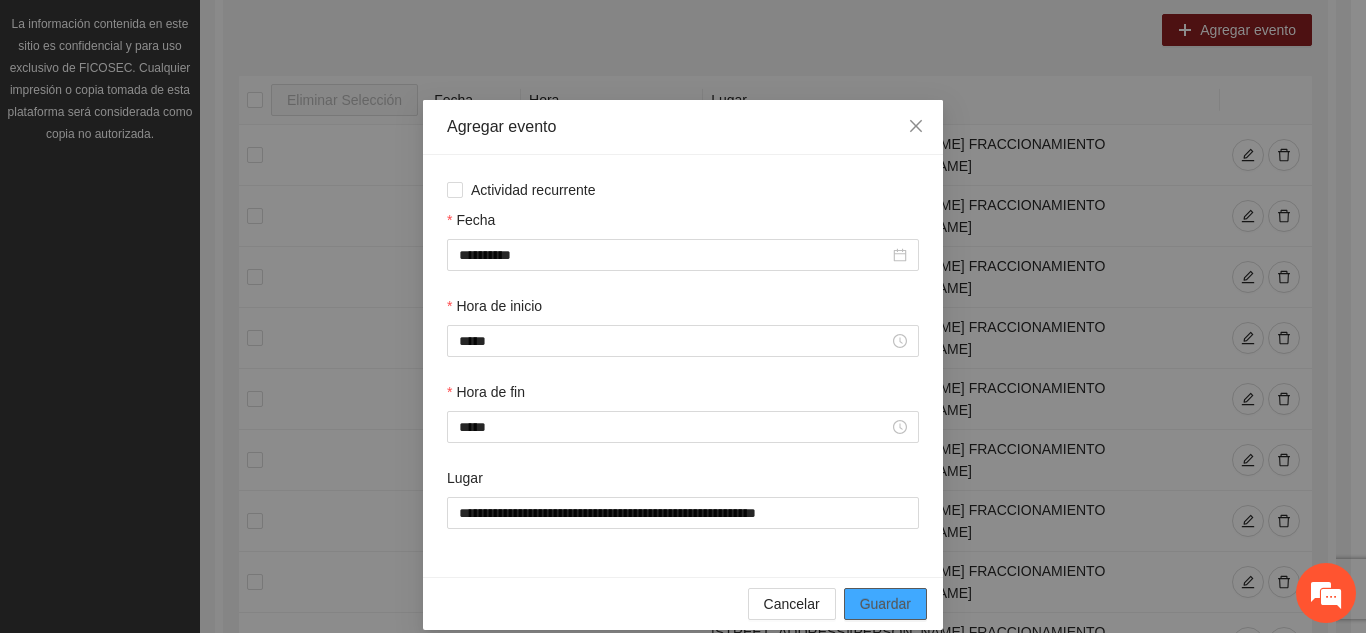 click on "Guardar" at bounding box center (885, 604) 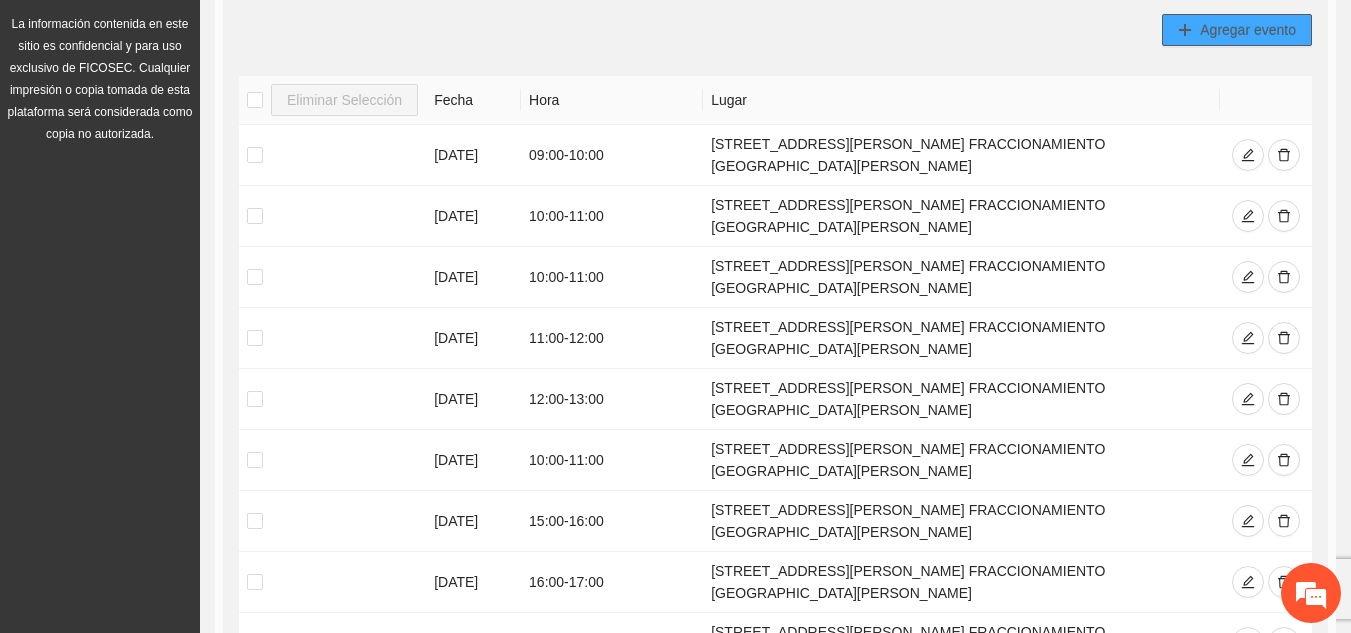 click on "Agregar evento" at bounding box center [1248, 30] 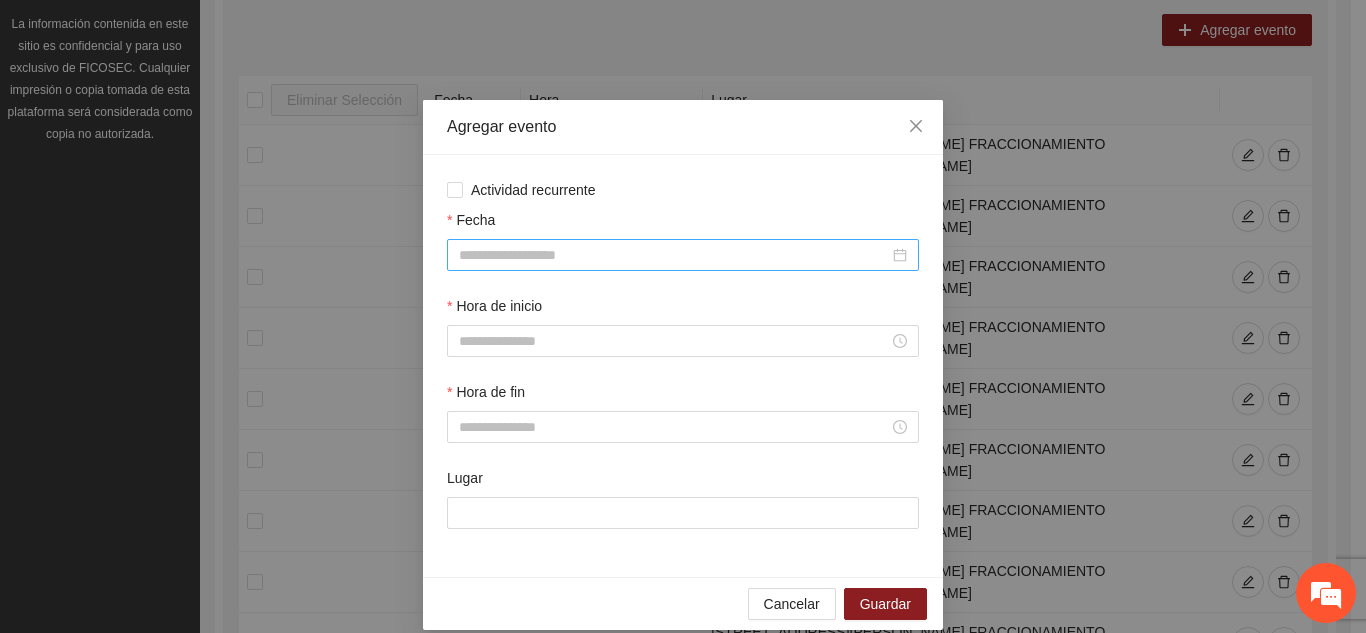 click on "Fecha" at bounding box center [674, 255] 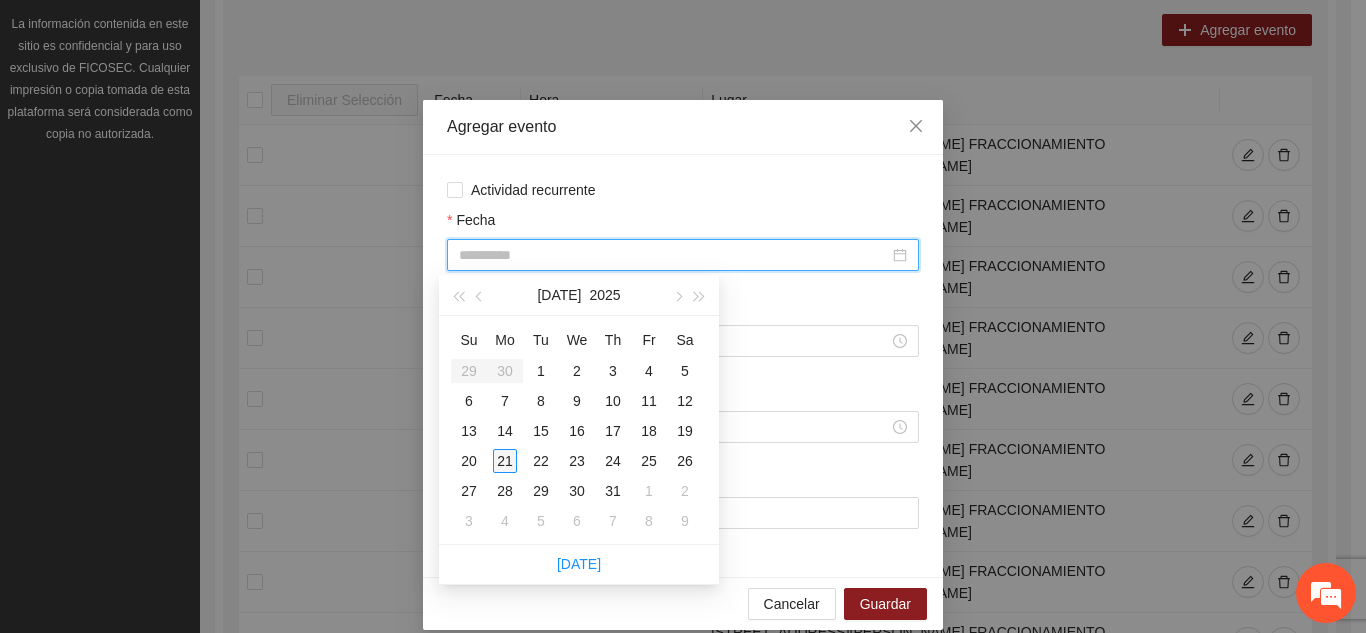 type on "**********" 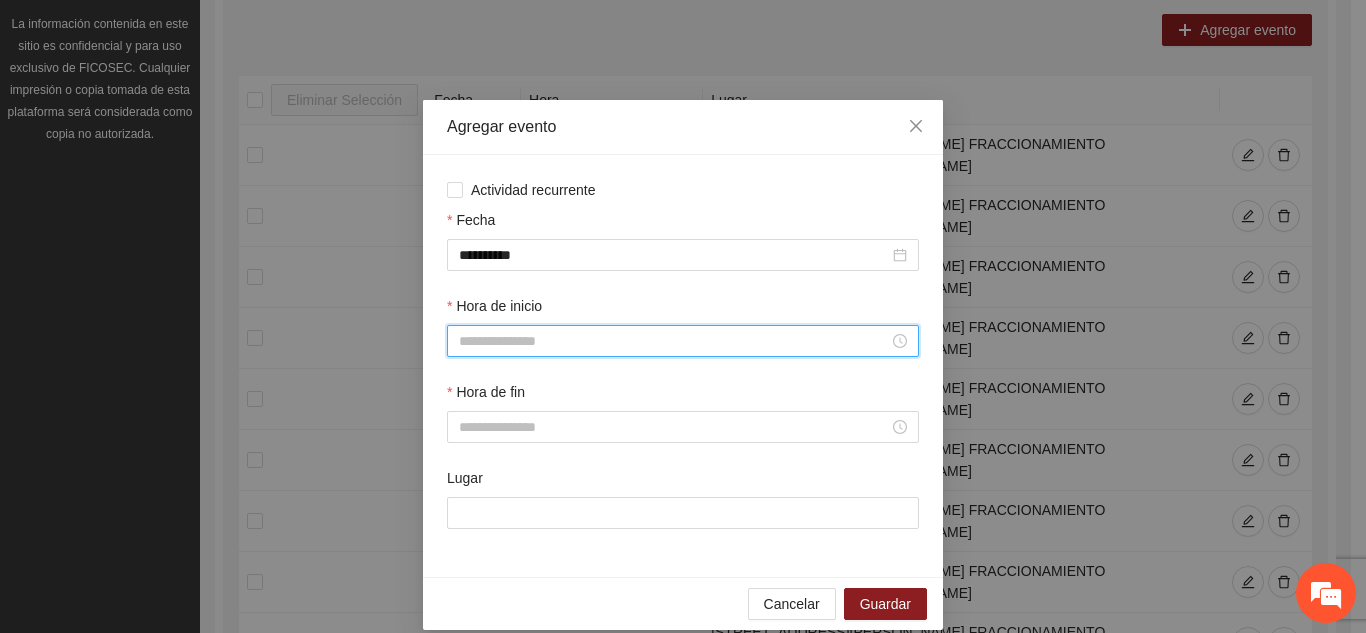 click on "Hora de inicio" at bounding box center [674, 341] 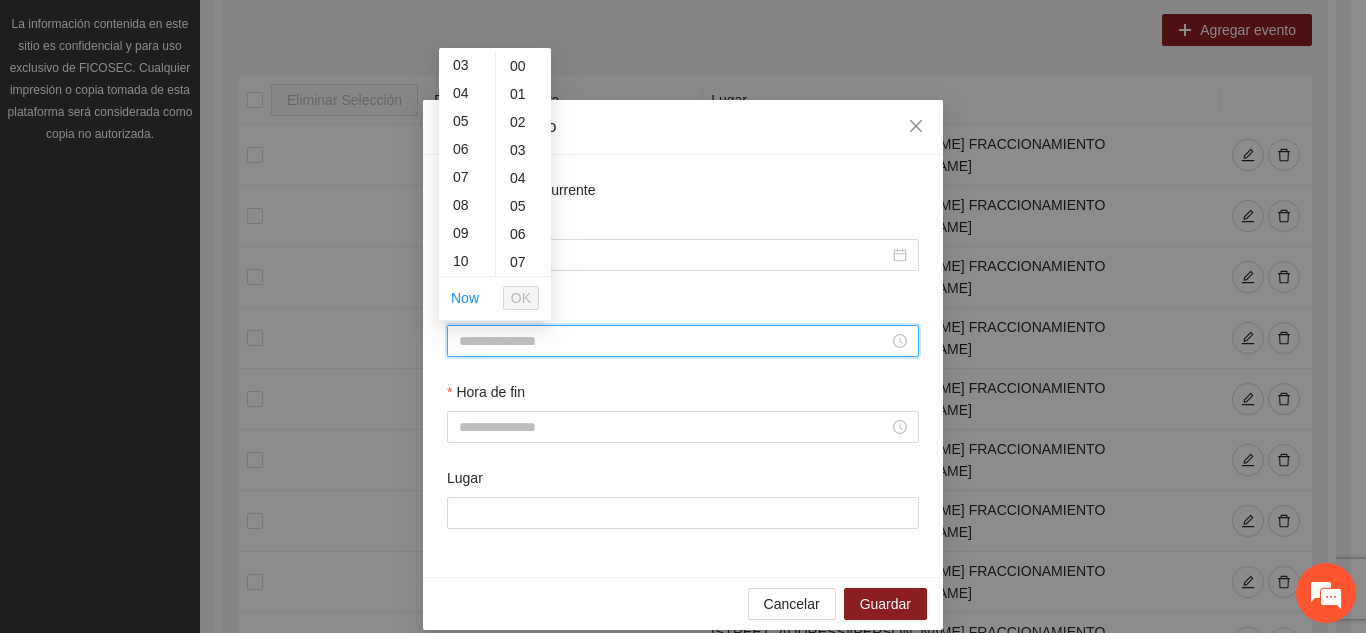 scroll, scrollTop: 120, scrollLeft: 0, axis: vertical 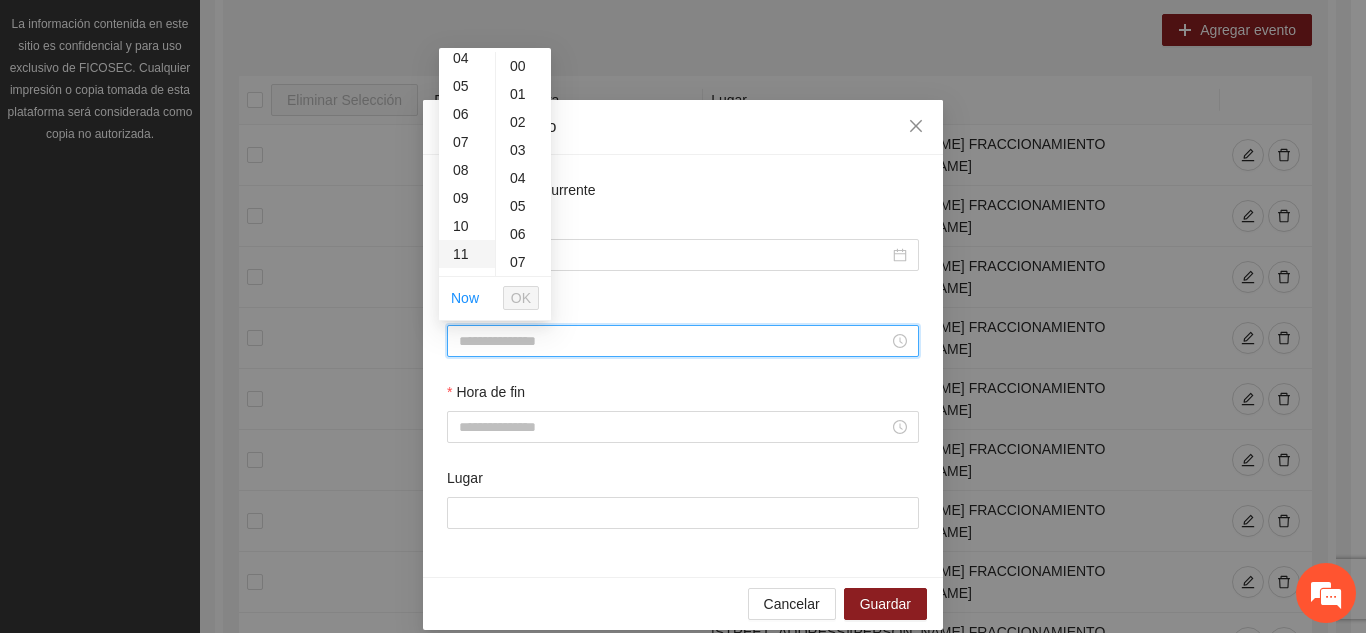 click on "11" at bounding box center [467, 254] 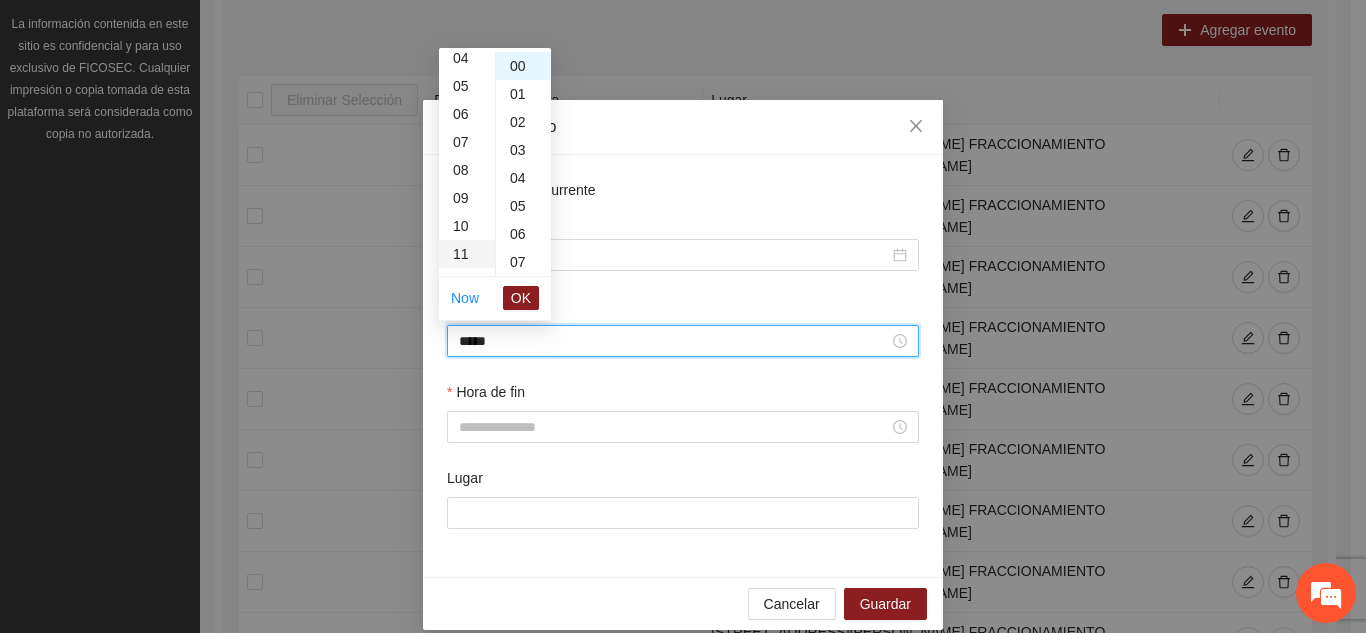 scroll, scrollTop: 308, scrollLeft: 0, axis: vertical 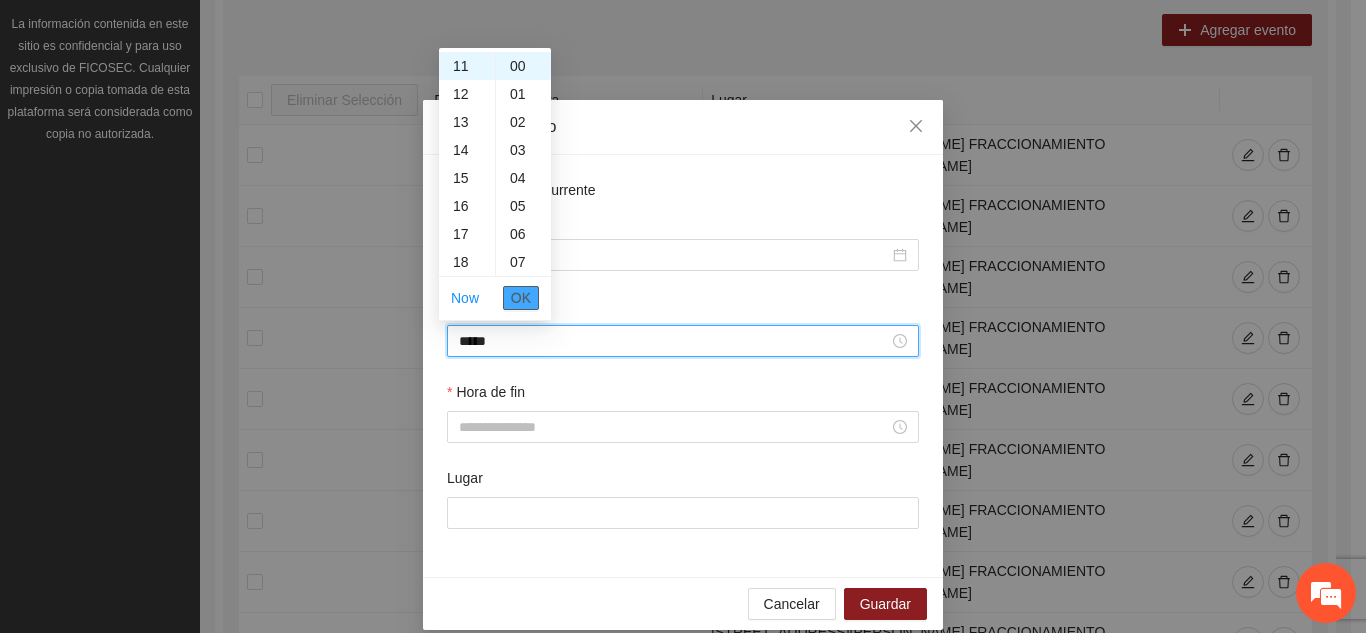 click on "OK" at bounding box center (521, 298) 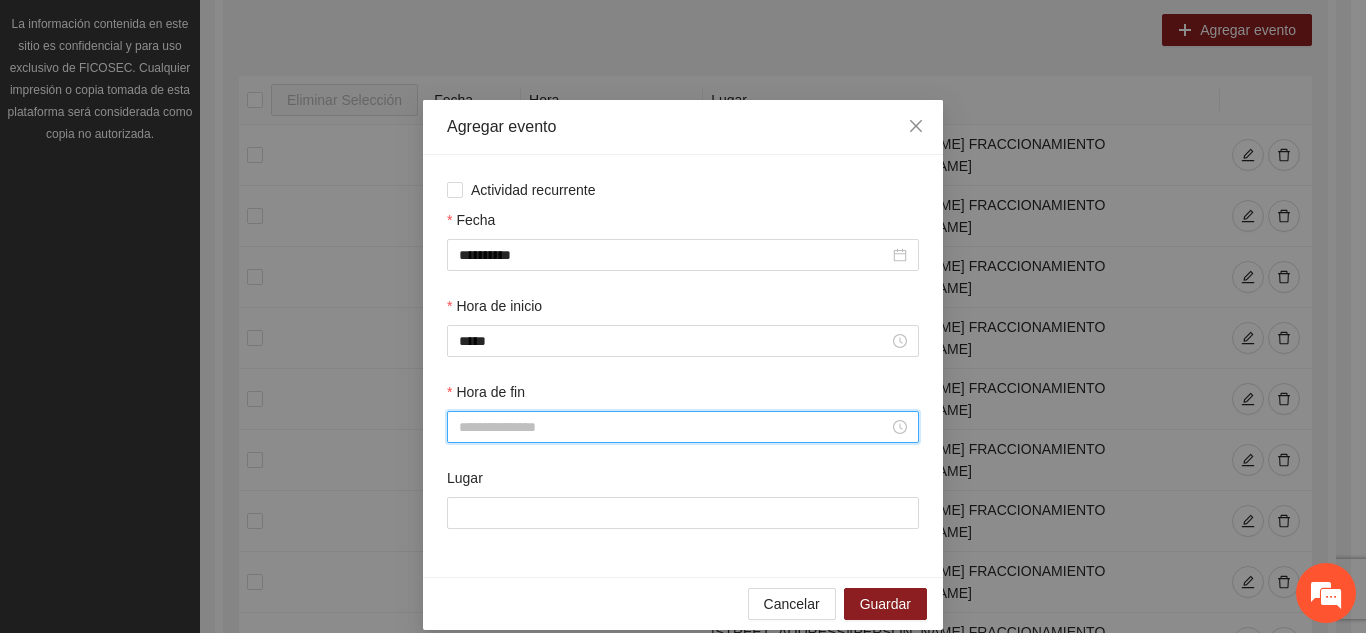 click on "Hora de fin" at bounding box center (674, 427) 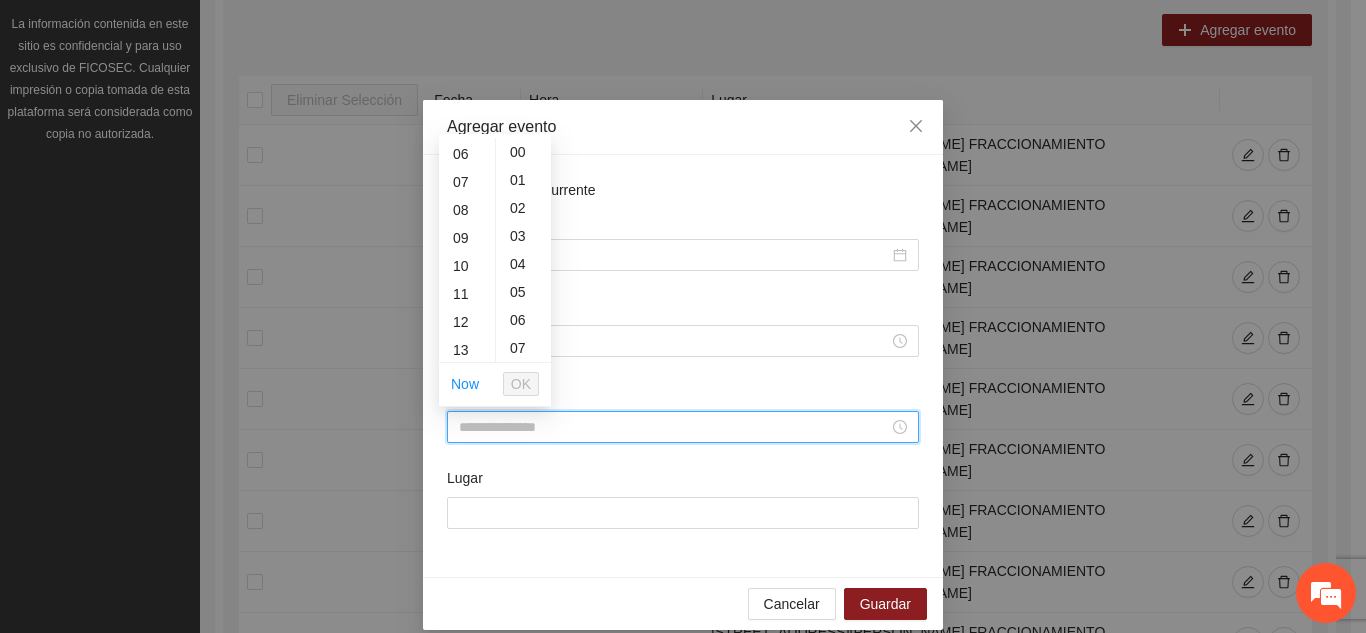 scroll, scrollTop: 200, scrollLeft: 0, axis: vertical 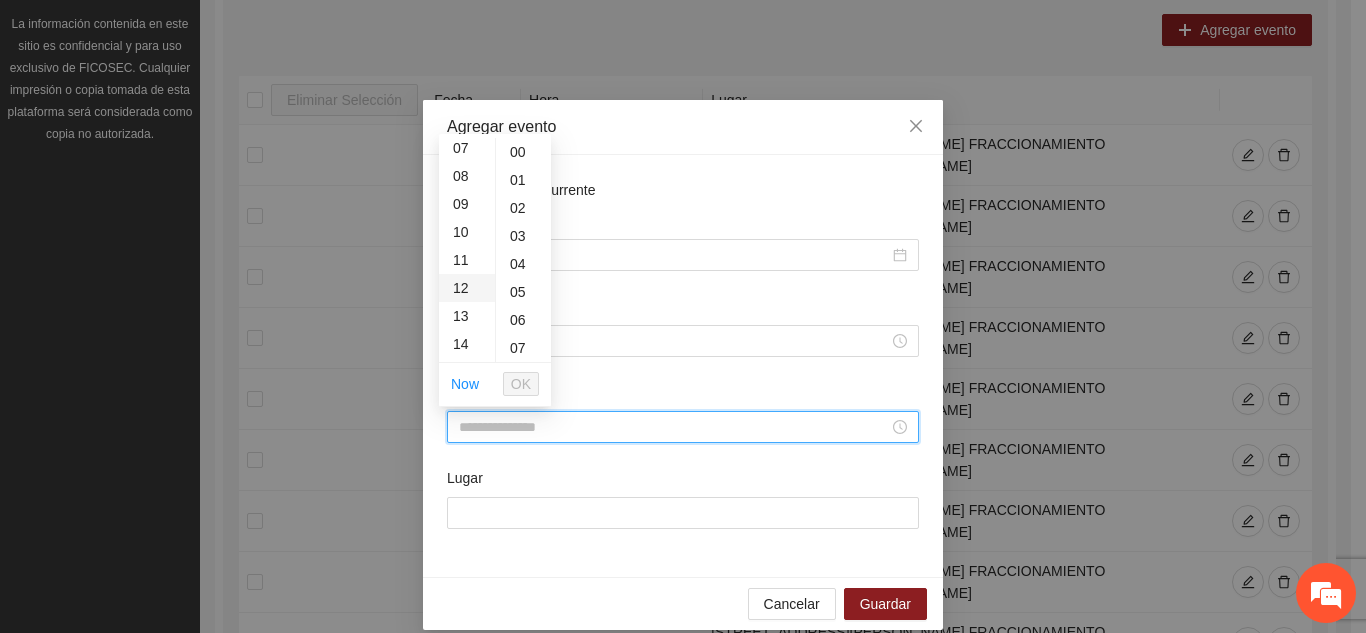 click on "12" at bounding box center [467, 288] 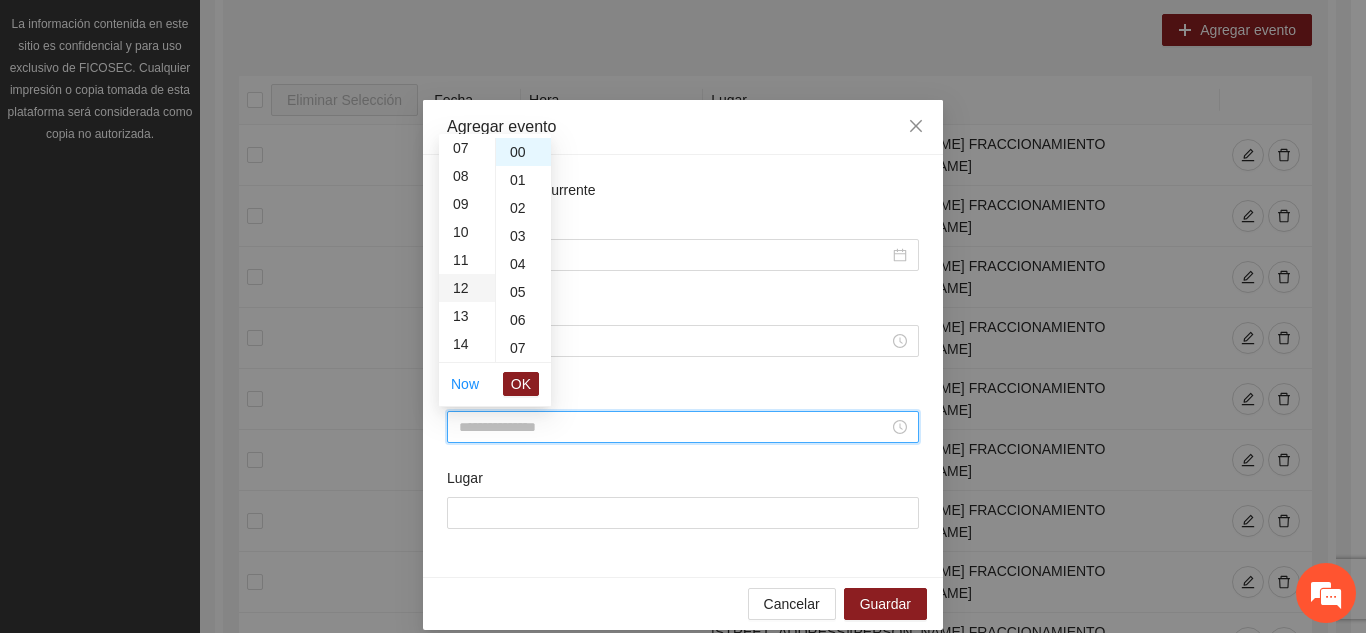 type on "*****" 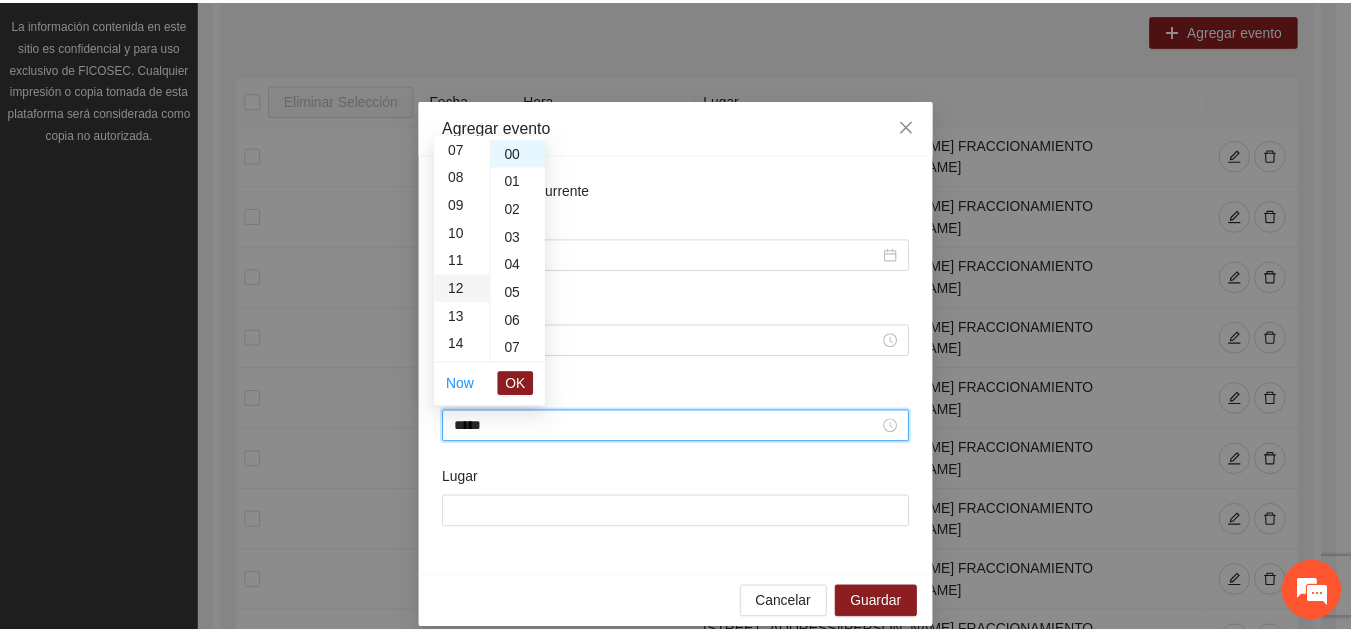 scroll, scrollTop: 336, scrollLeft: 0, axis: vertical 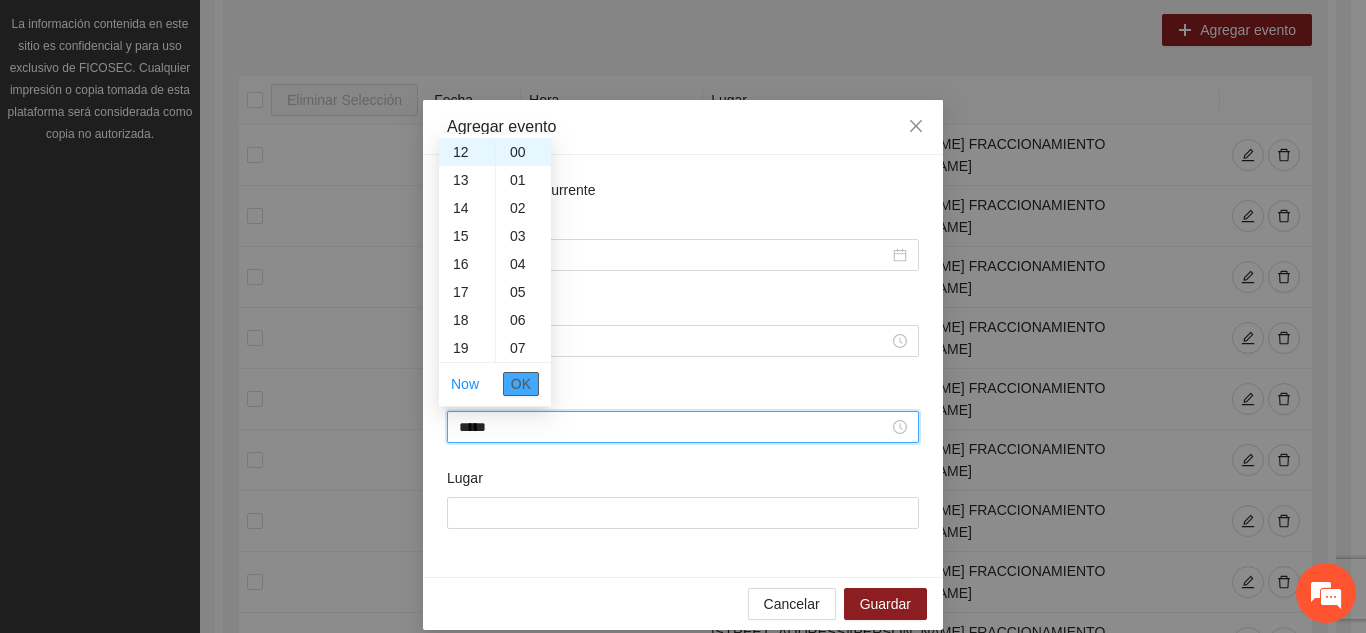 click on "OK" at bounding box center [521, 384] 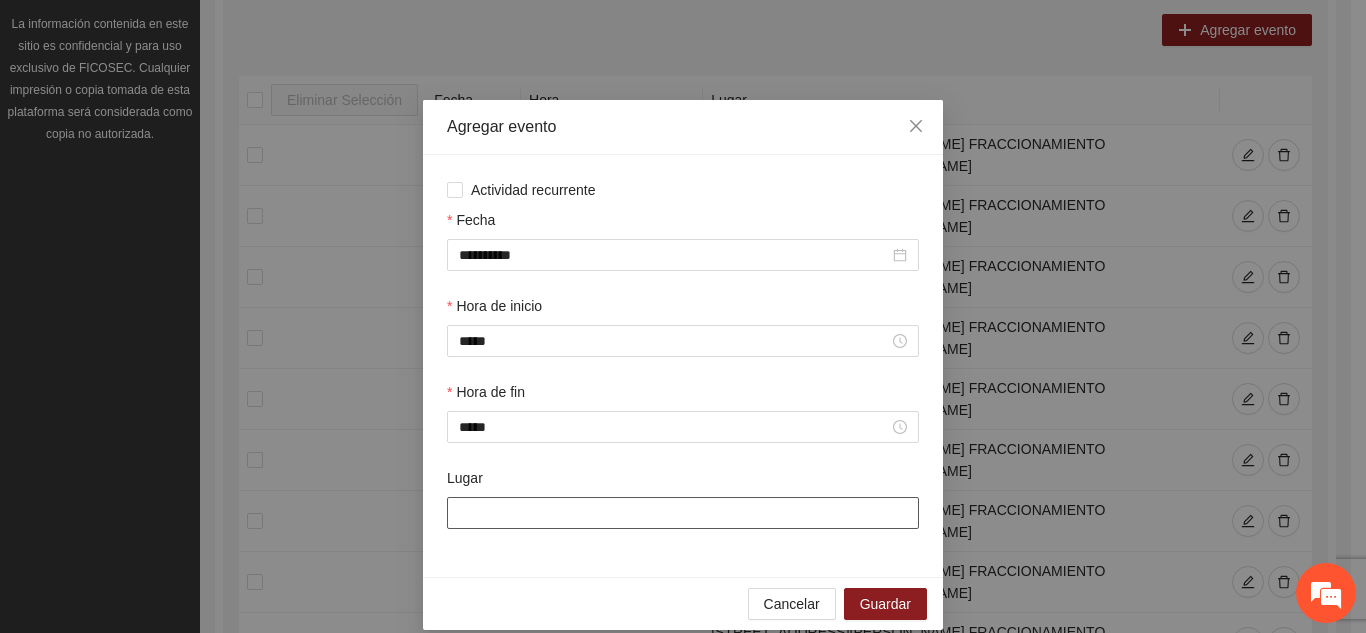 click on "Lugar" at bounding box center (683, 513) 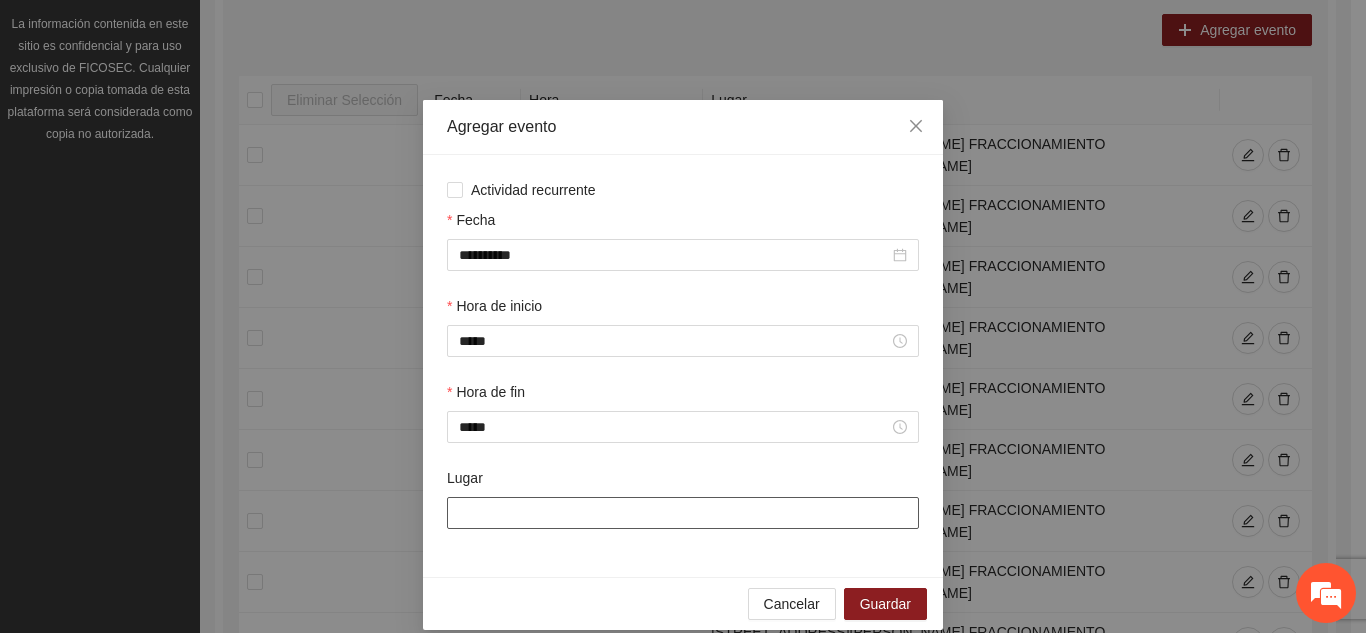 type on "**********" 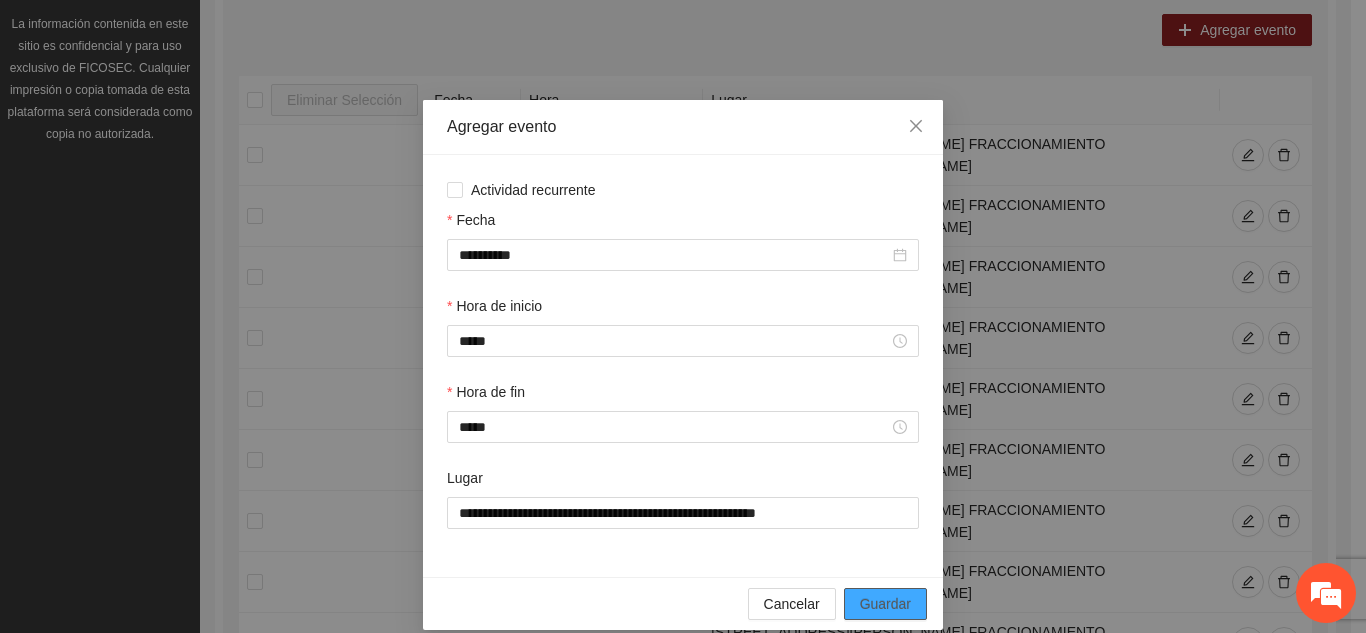 click on "Guardar" at bounding box center (885, 604) 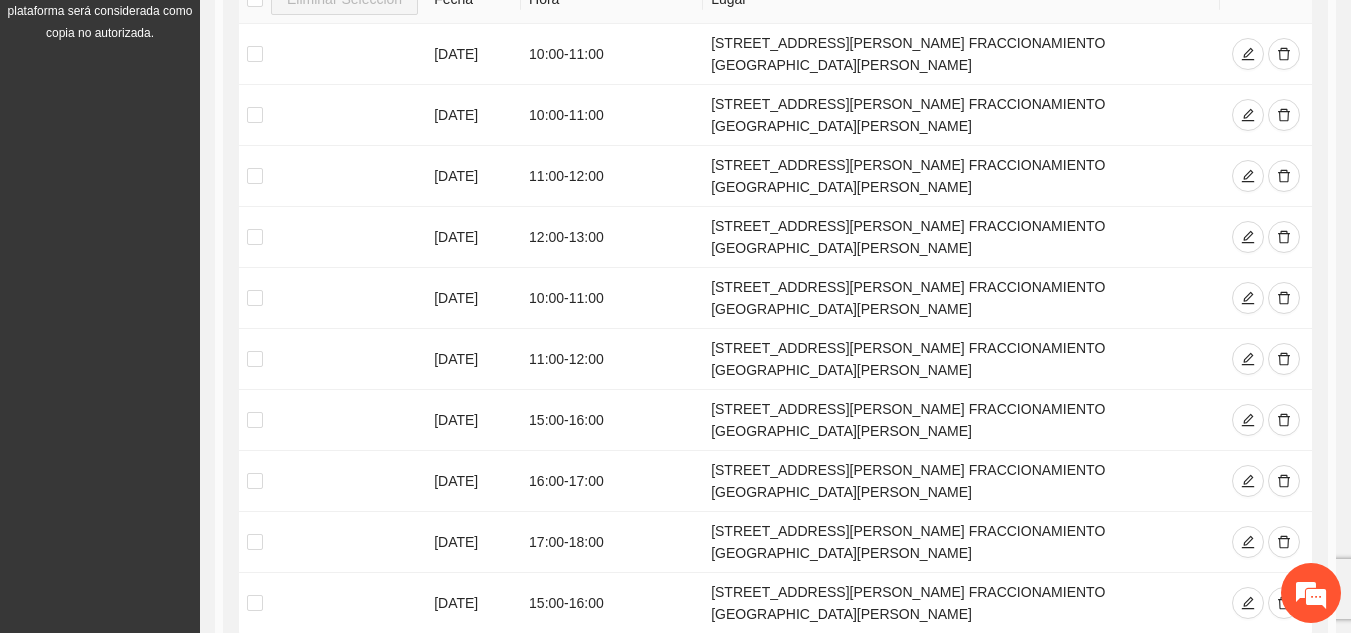 scroll, scrollTop: 546, scrollLeft: 0, axis: vertical 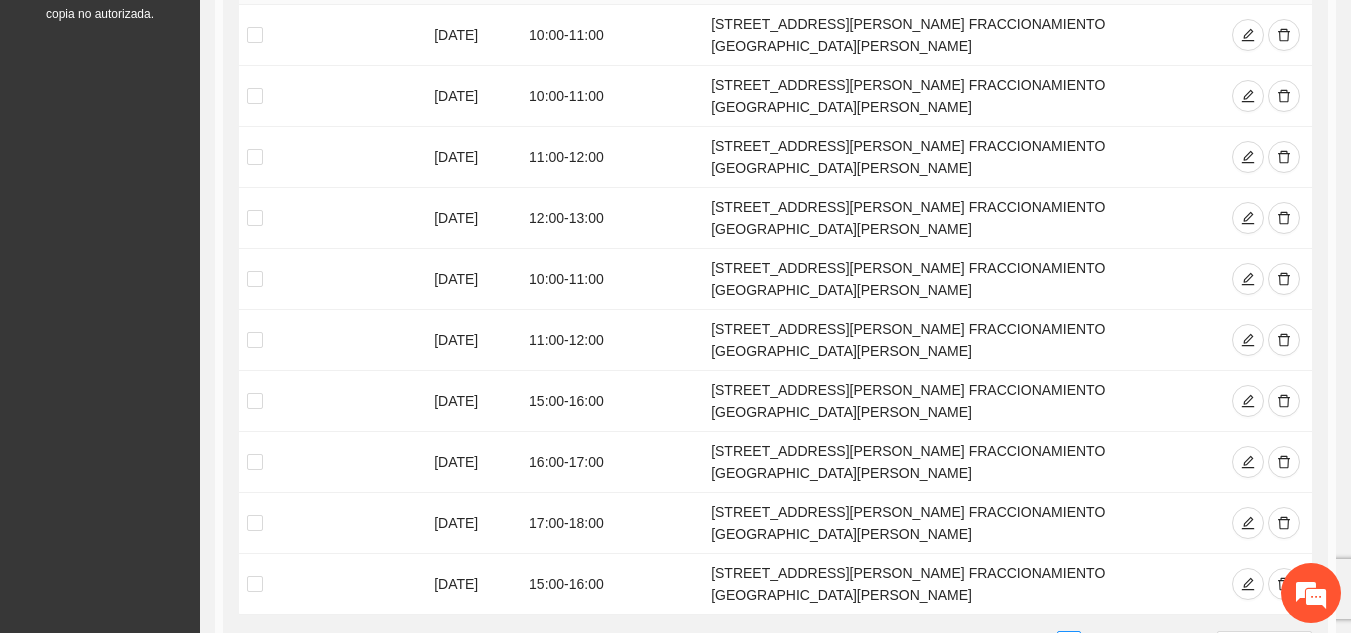 click on "4" at bounding box center (1093, 643) 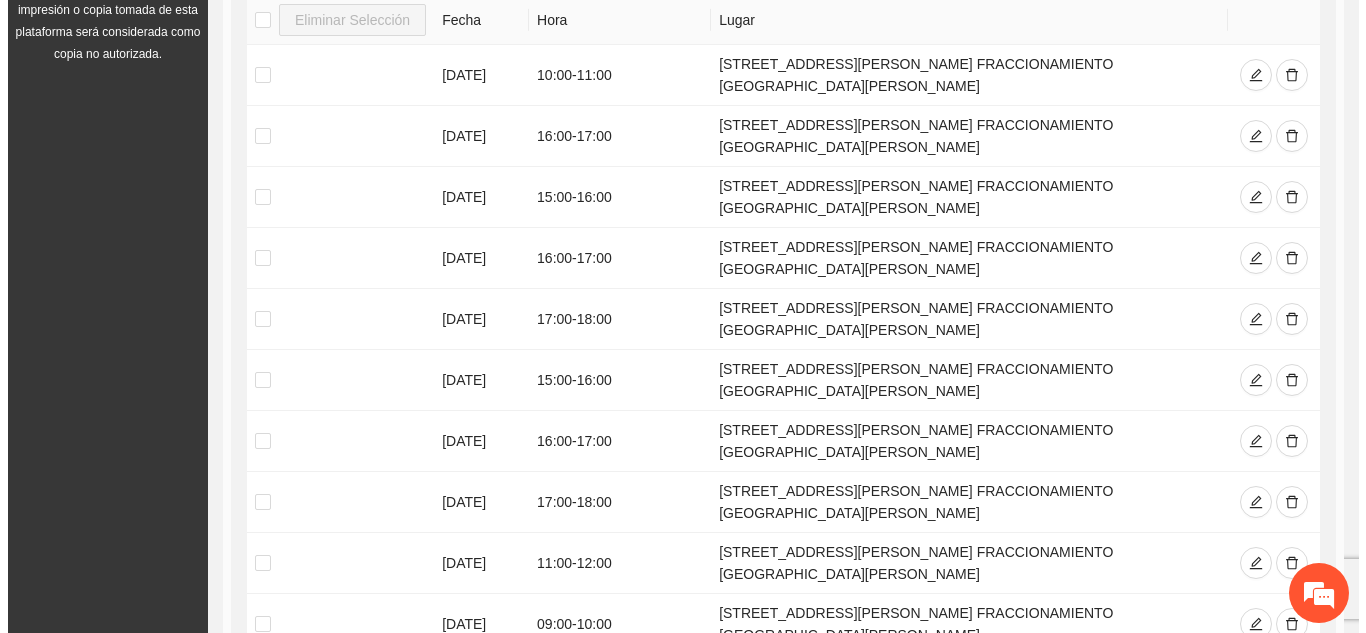 scroll, scrollTop: 466, scrollLeft: 0, axis: vertical 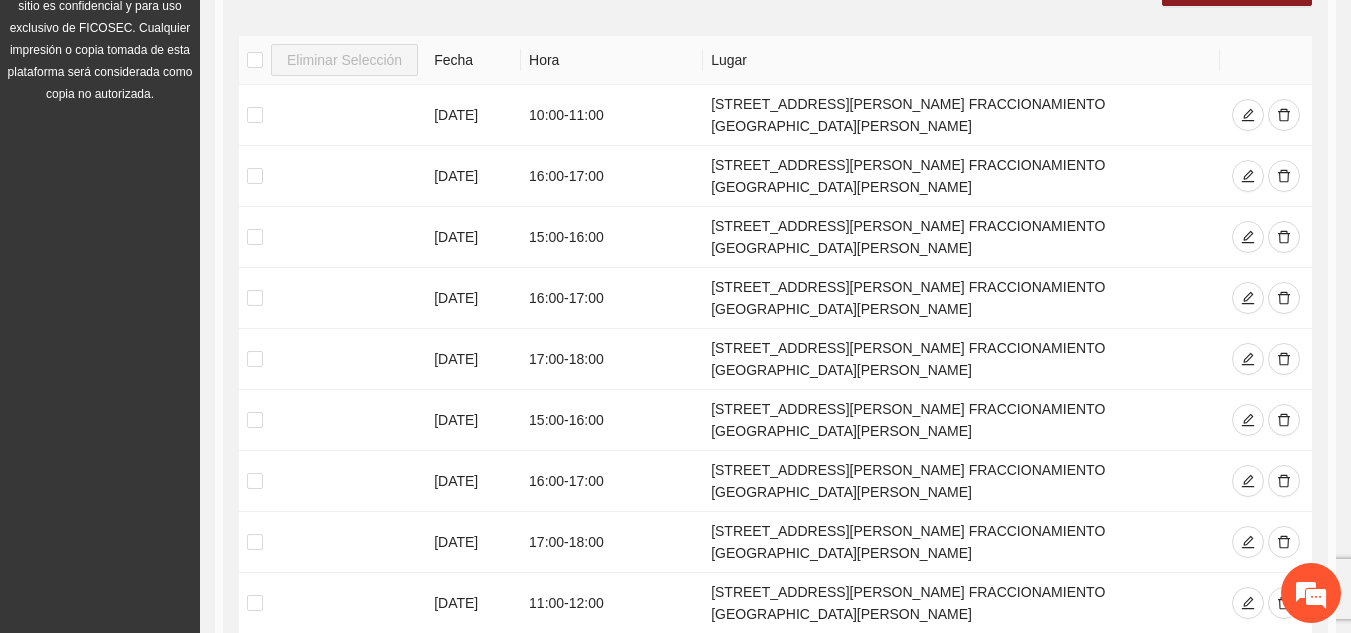 click on "3" at bounding box center (1045, 723) 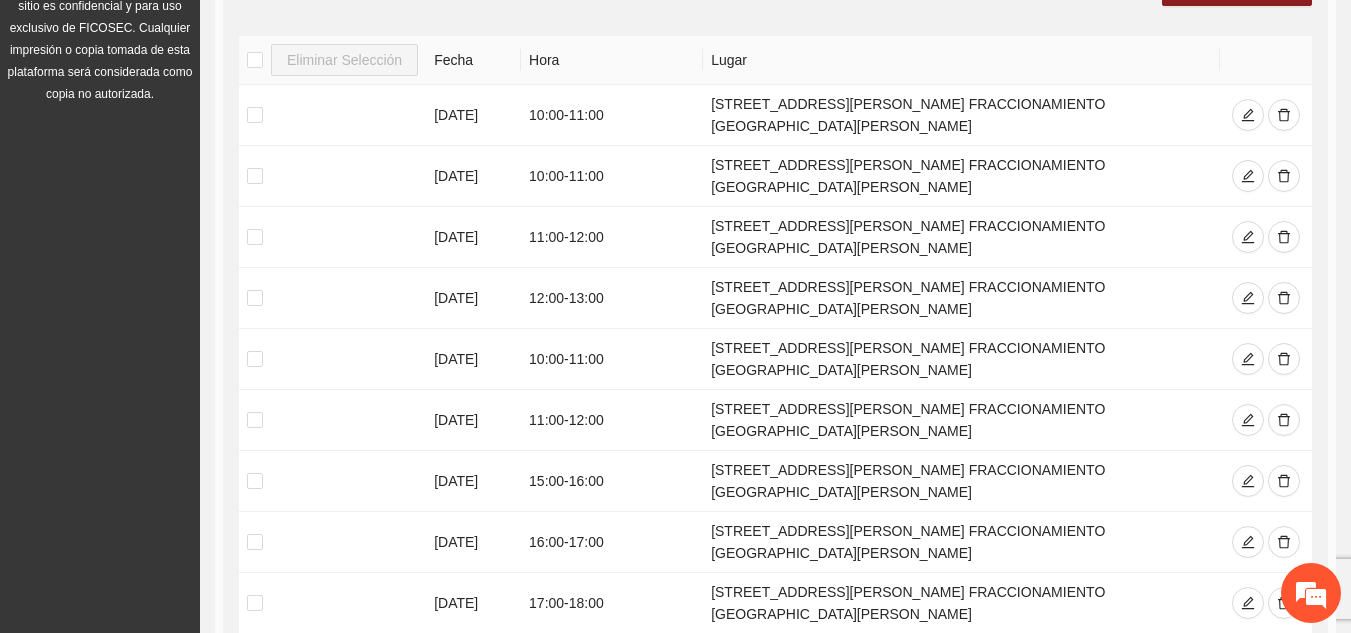 click on "4" at bounding box center [1093, 723] 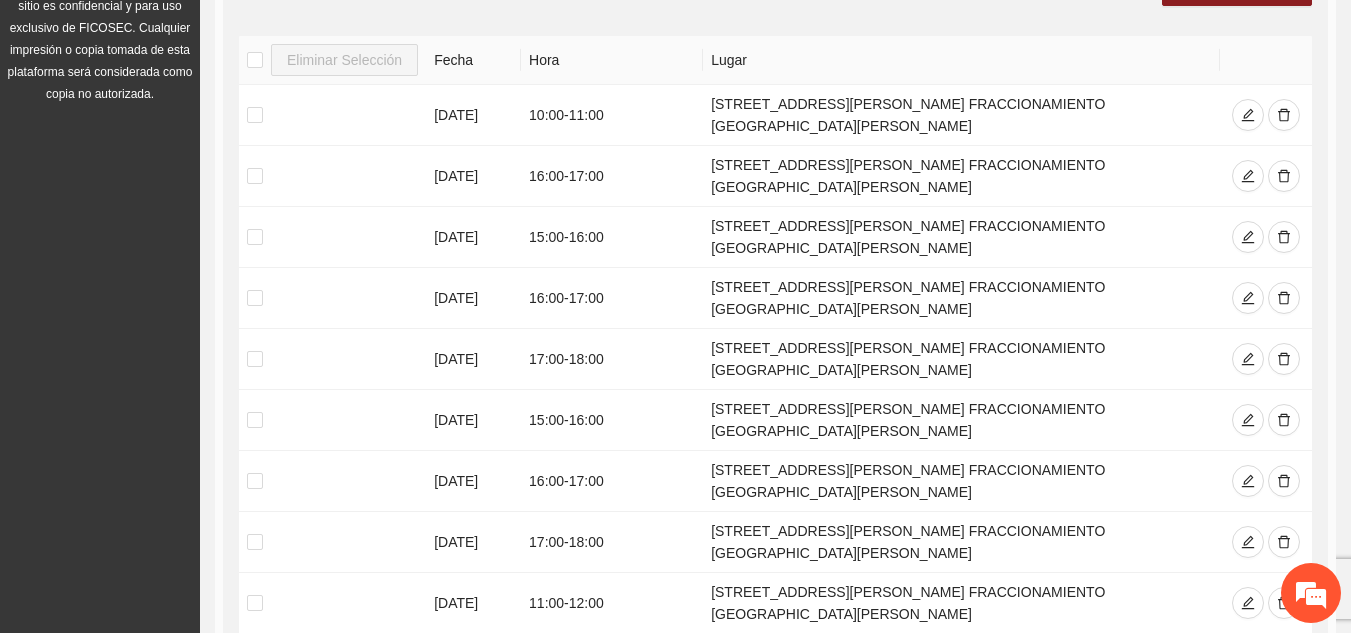 click on "5" at bounding box center (1093, 723) 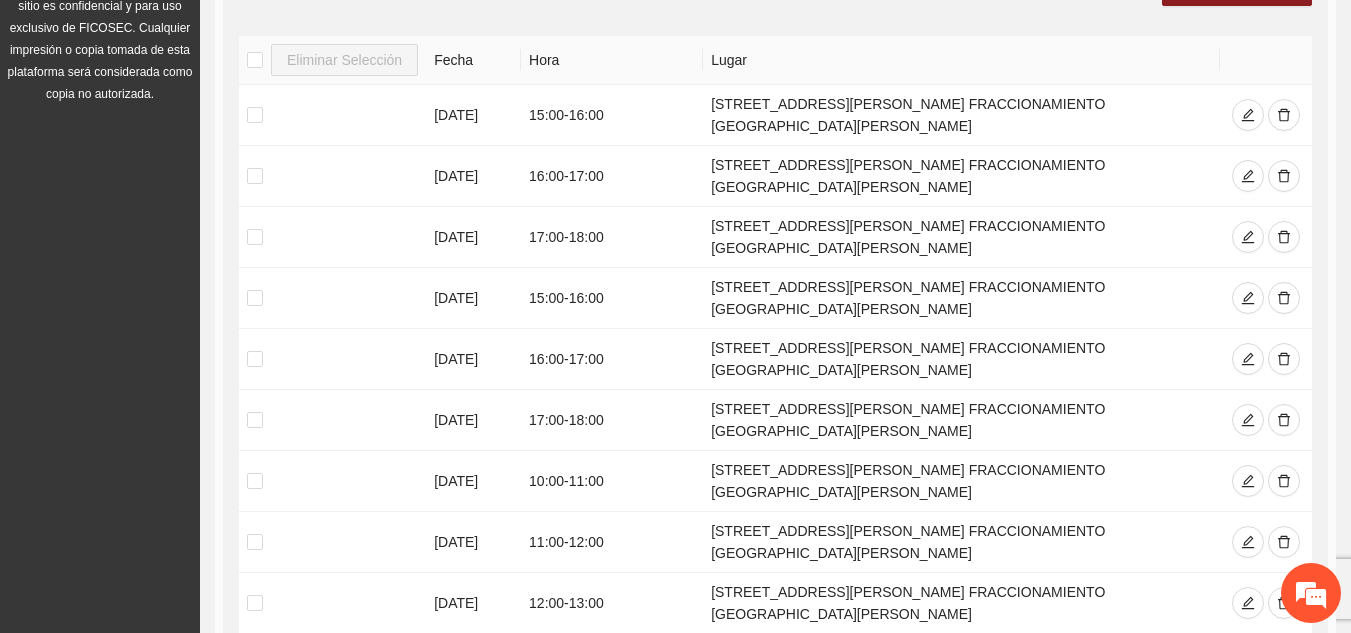 click on "5" at bounding box center [1069, 723] 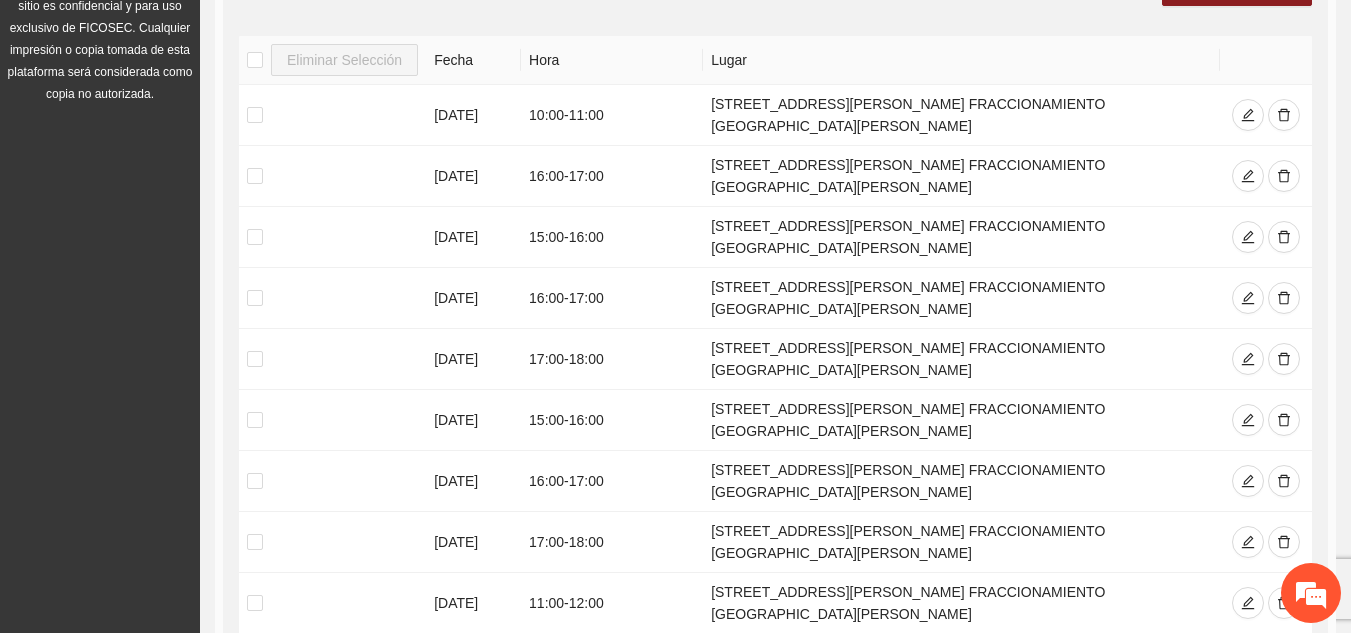 click on "2" at bounding box center [1021, 723] 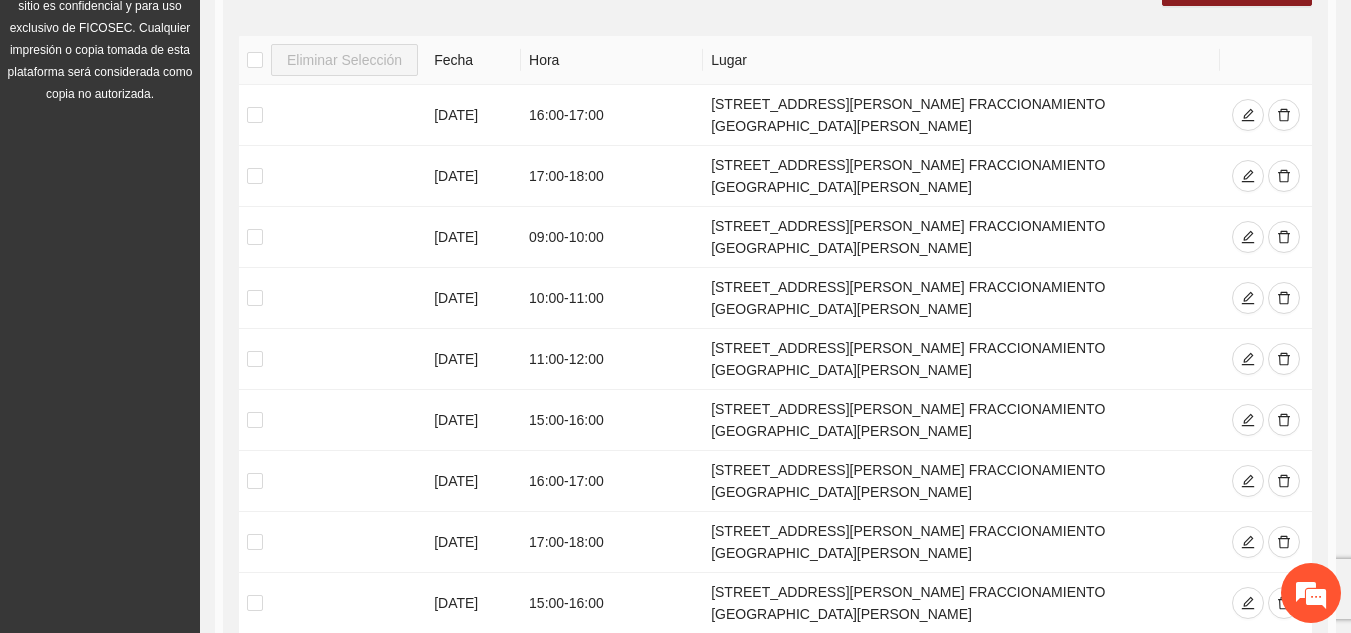click on "3" at bounding box center (1069, 723) 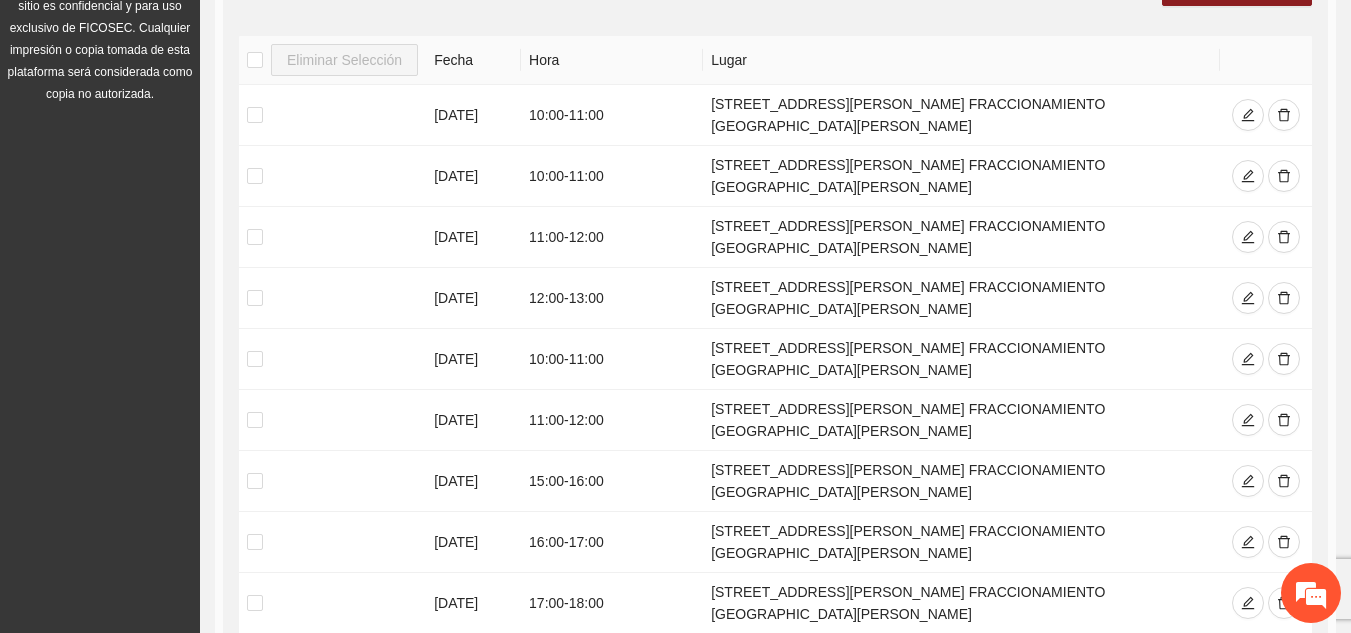 click on "2" at bounding box center (1045, 723) 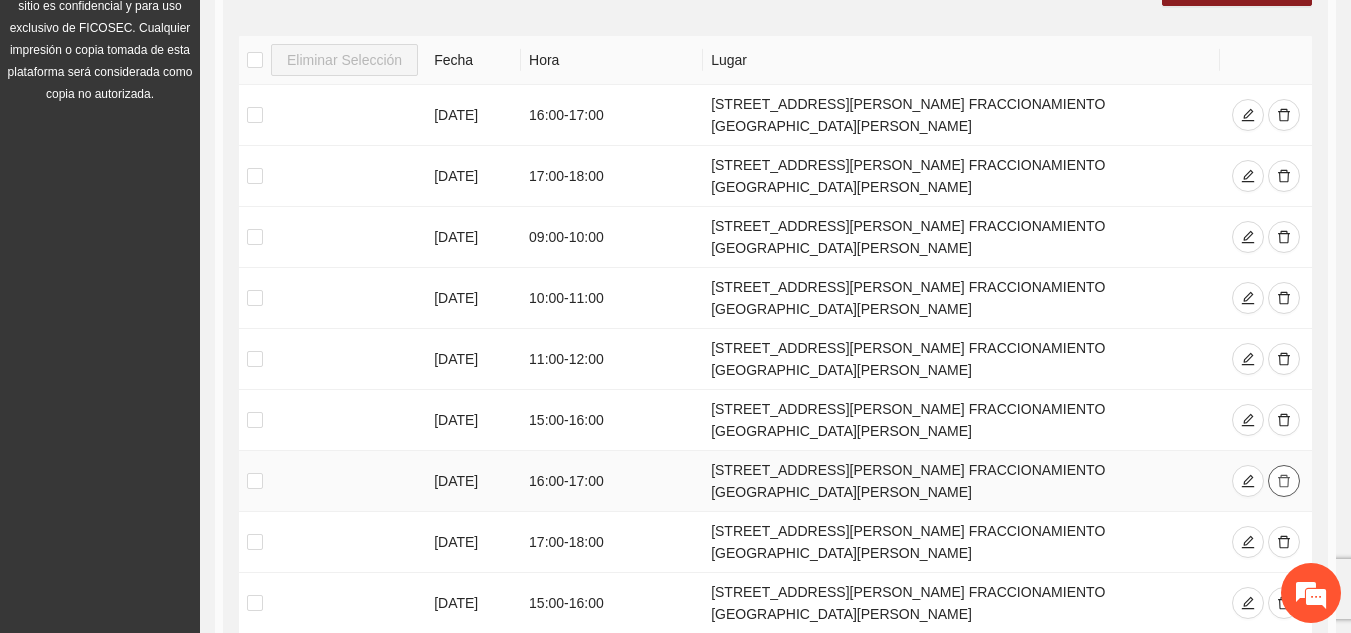 click 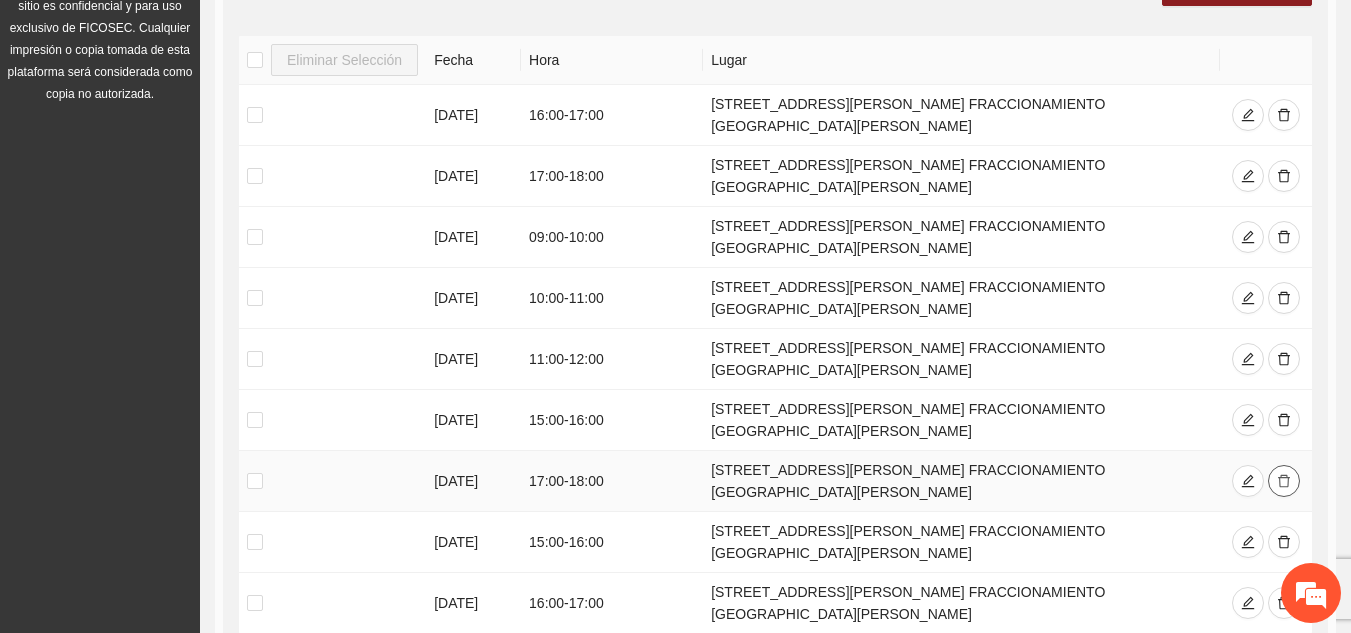 click 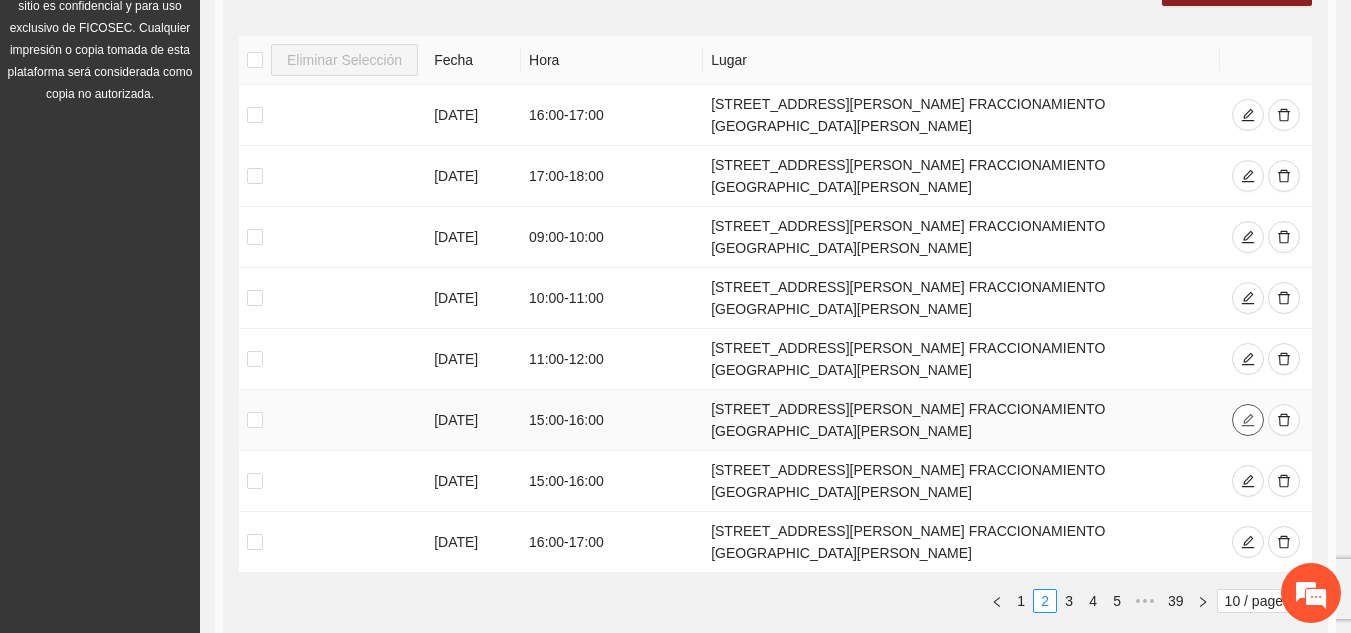 click at bounding box center [1248, 420] 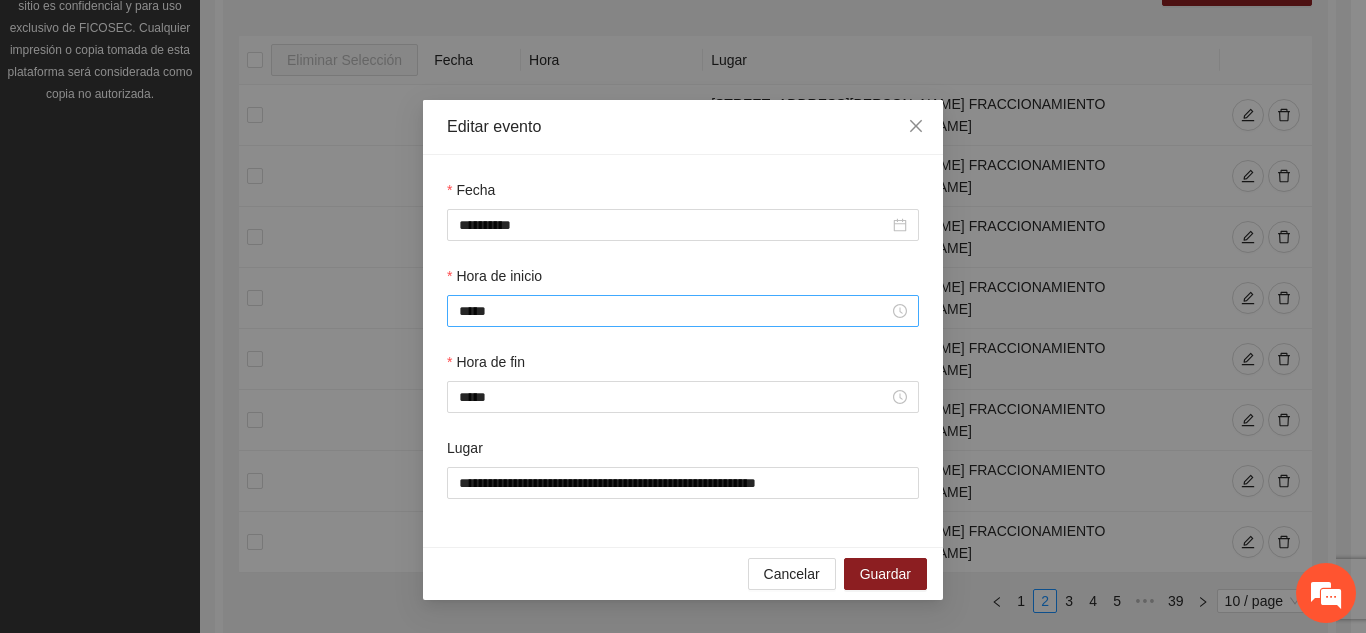 click on "*****" at bounding box center (683, 311) 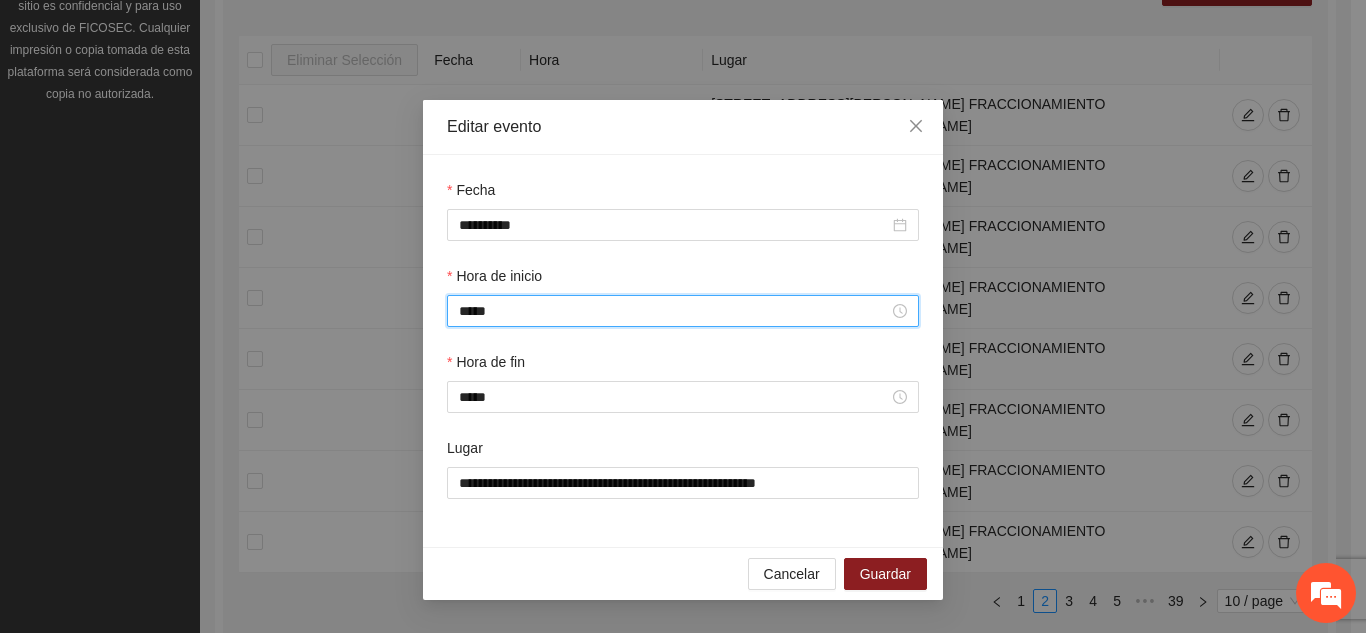 scroll, scrollTop: 420, scrollLeft: 0, axis: vertical 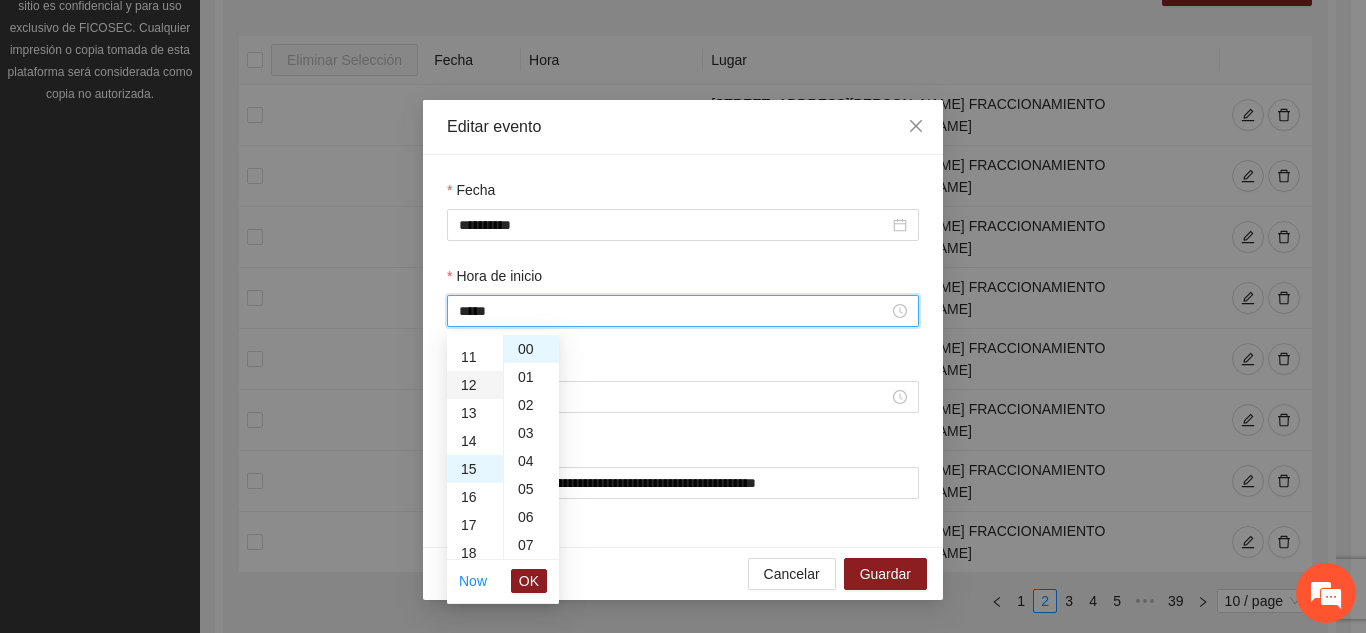 click on "12" at bounding box center [475, 385] 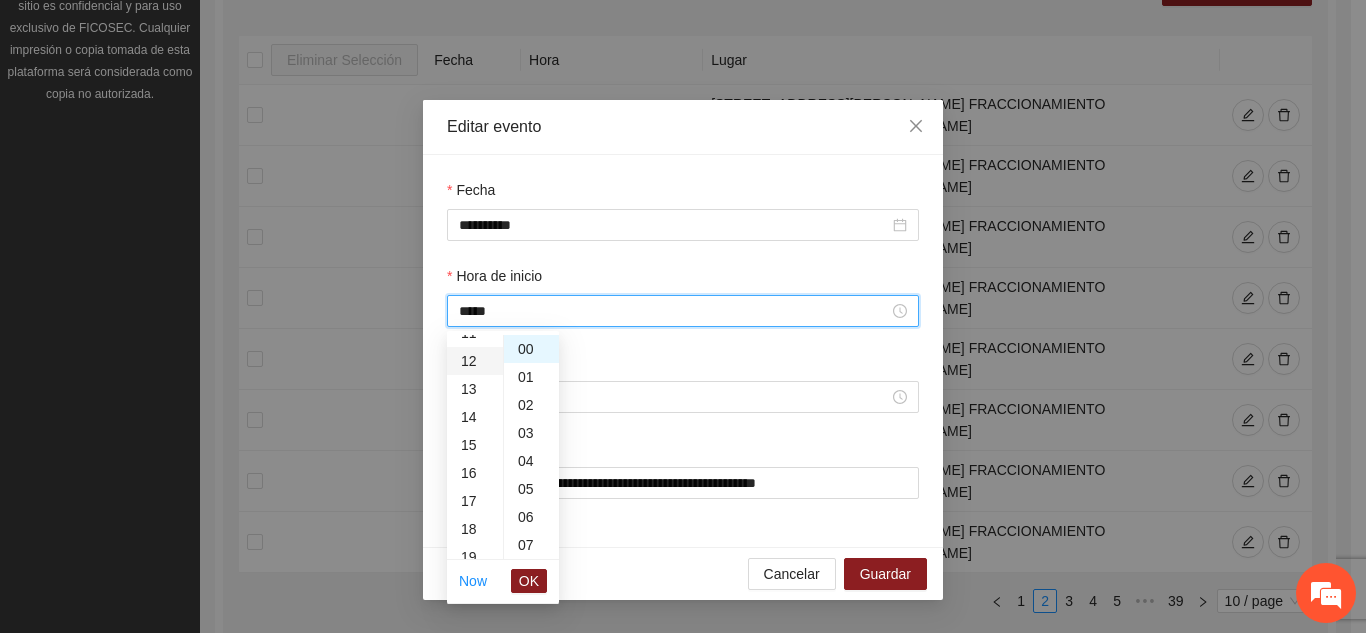 scroll, scrollTop: 336, scrollLeft: 0, axis: vertical 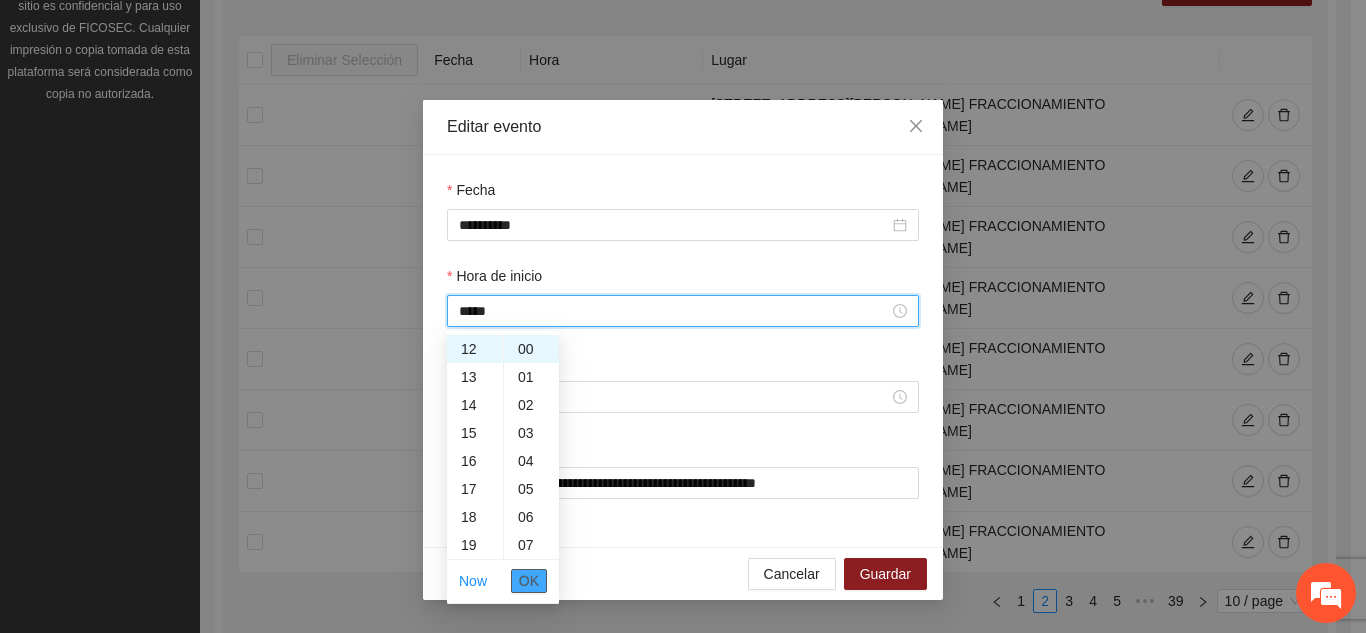click on "OK" at bounding box center (529, 581) 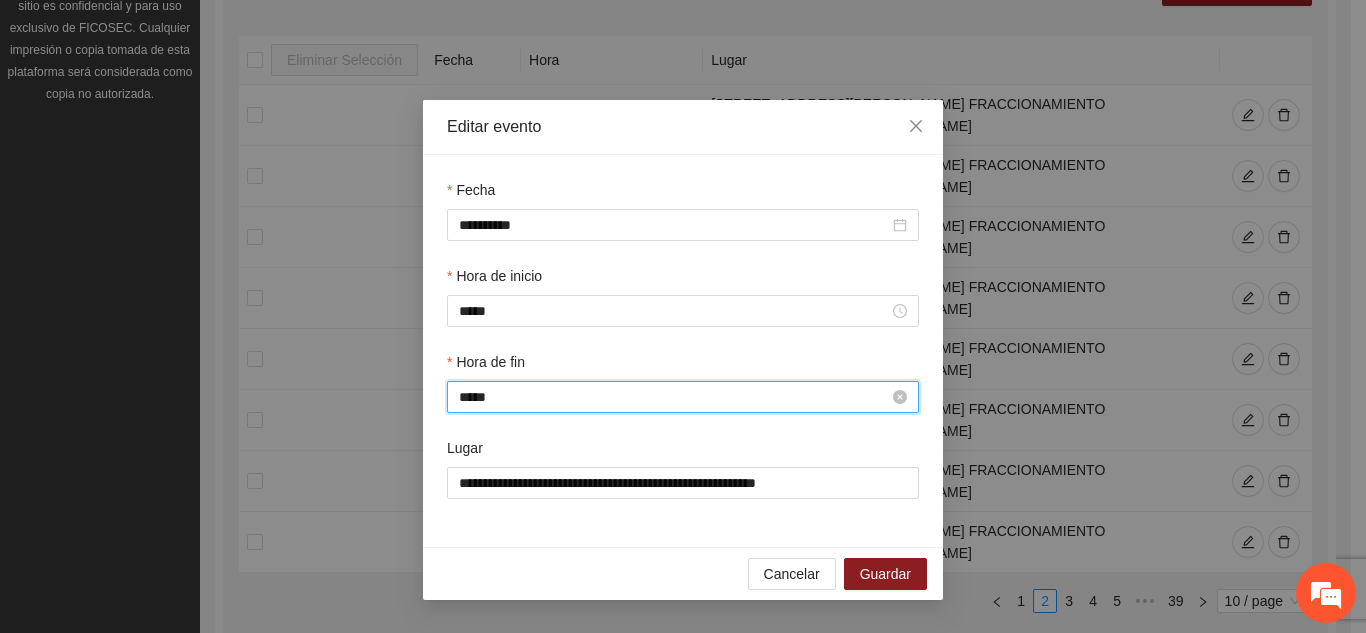 click on "*****" at bounding box center (674, 397) 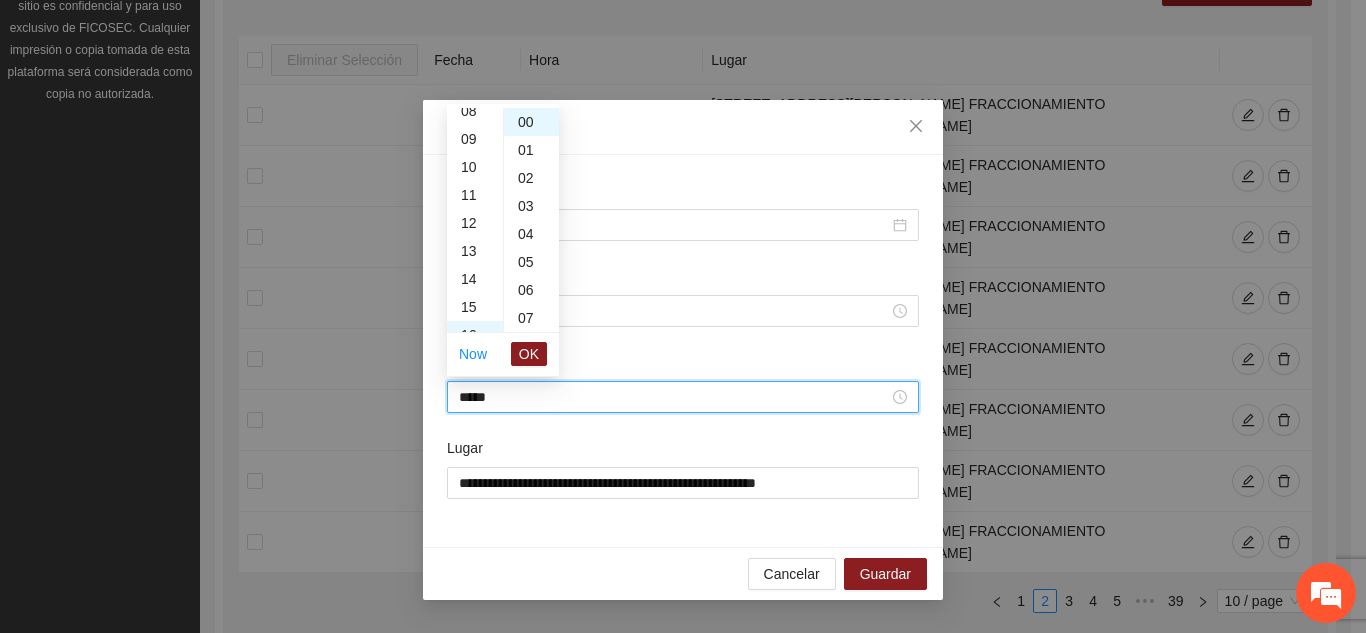scroll, scrollTop: 195, scrollLeft: 0, axis: vertical 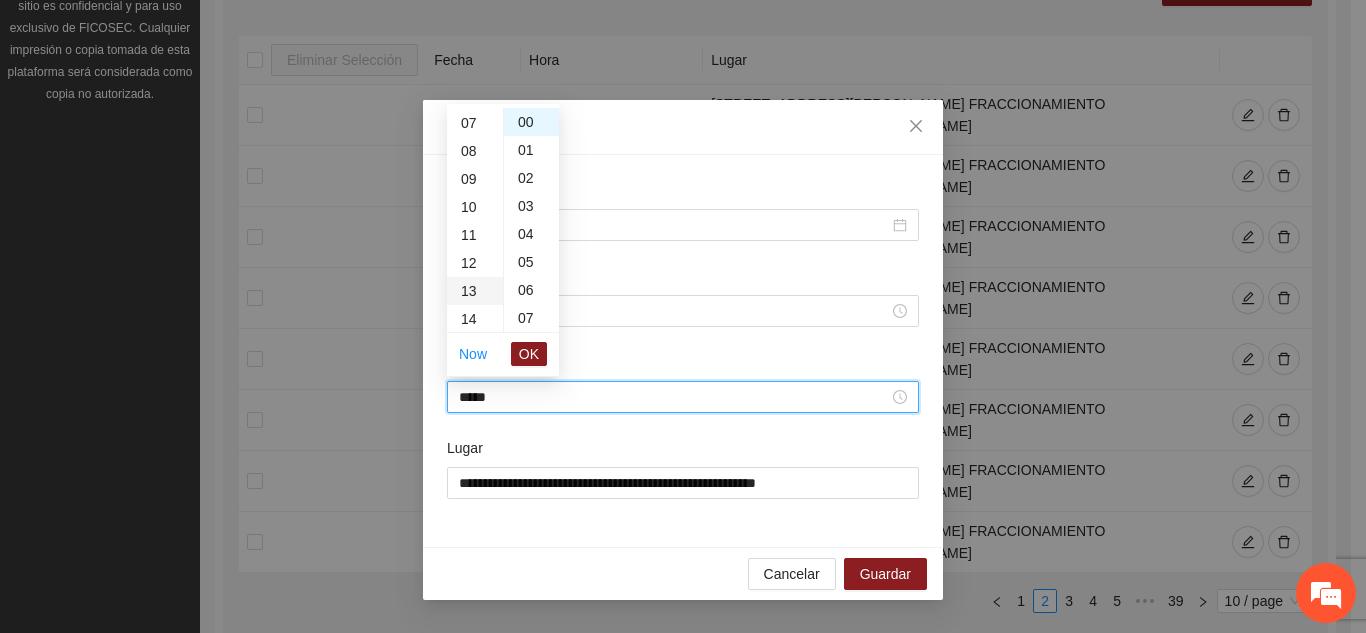 click on "13" at bounding box center (475, 291) 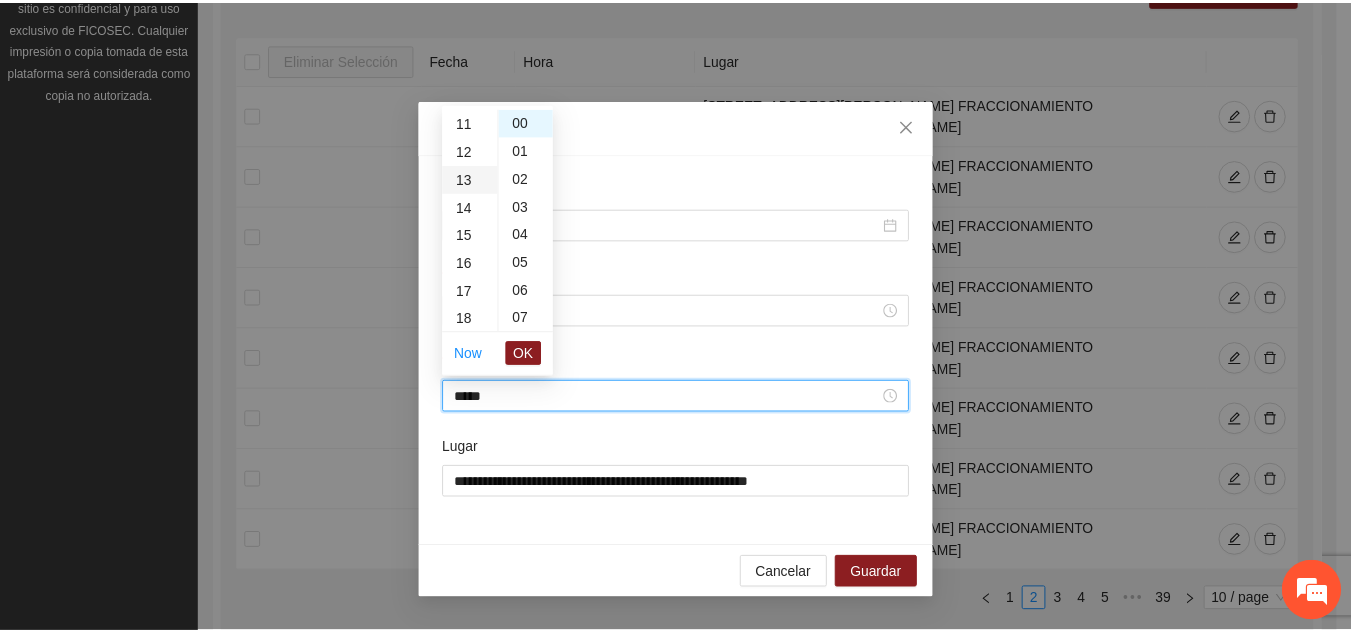 scroll, scrollTop: 364, scrollLeft: 0, axis: vertical 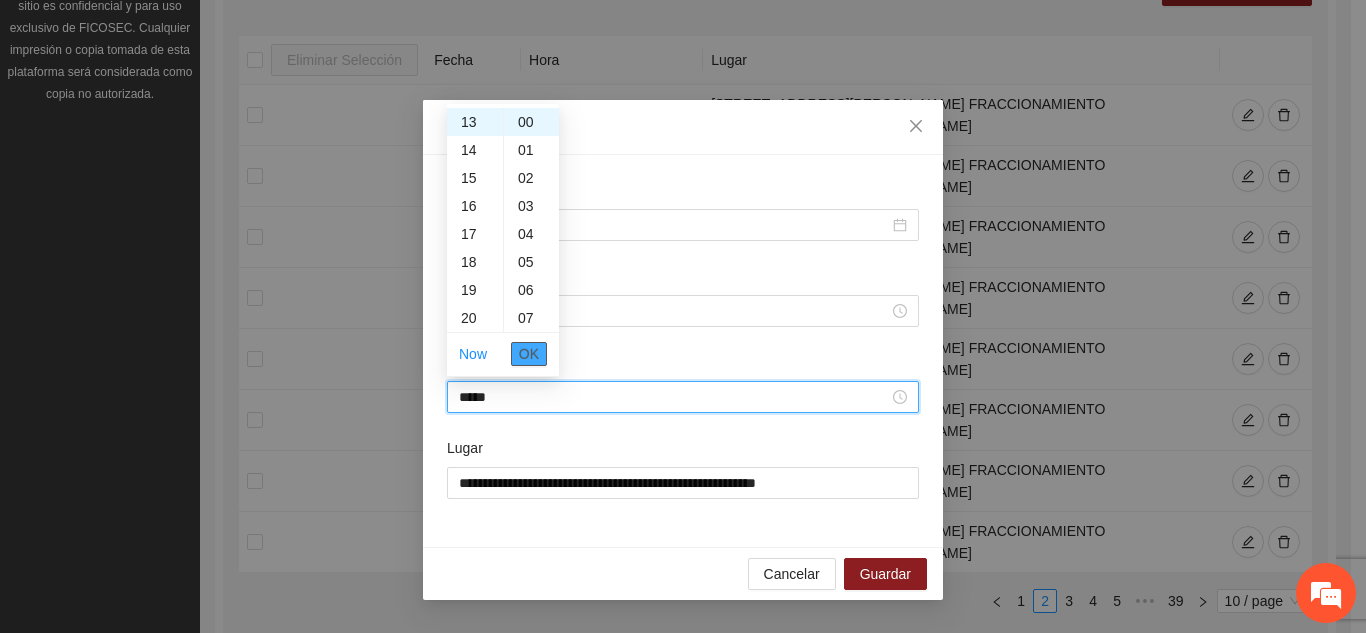 click on "OK" at bounding box center (529, 354) 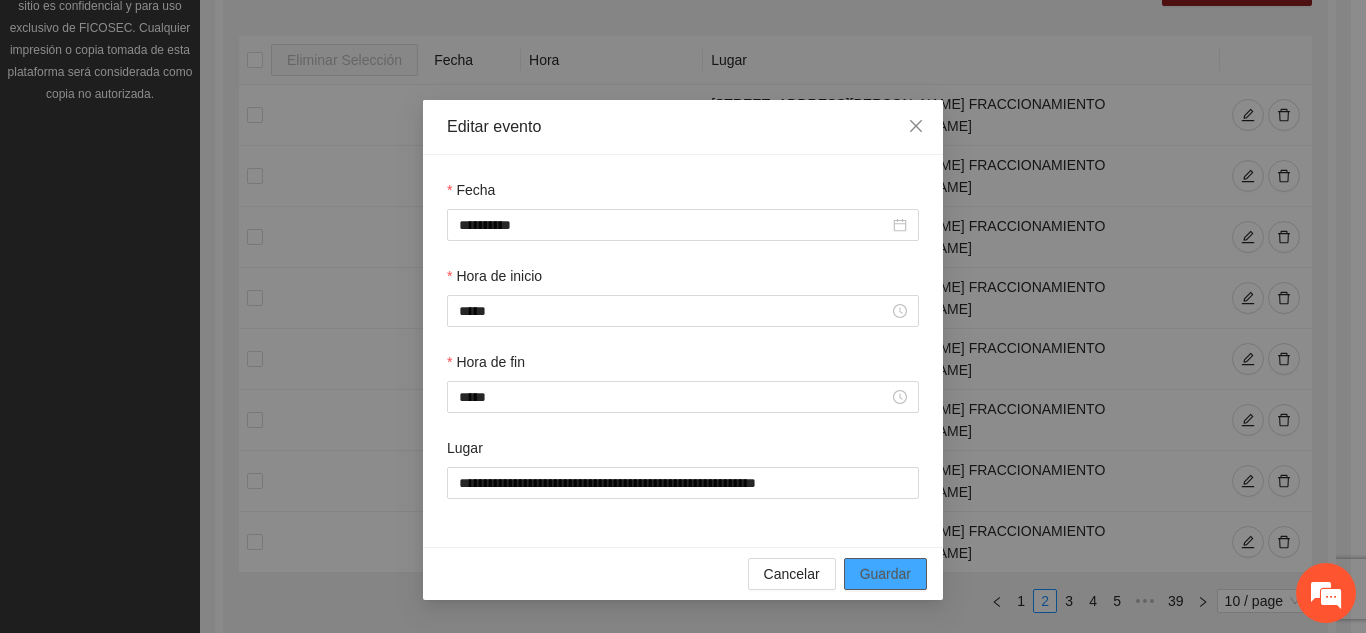 click on "Guardar" at bounding box center [885, 574] 